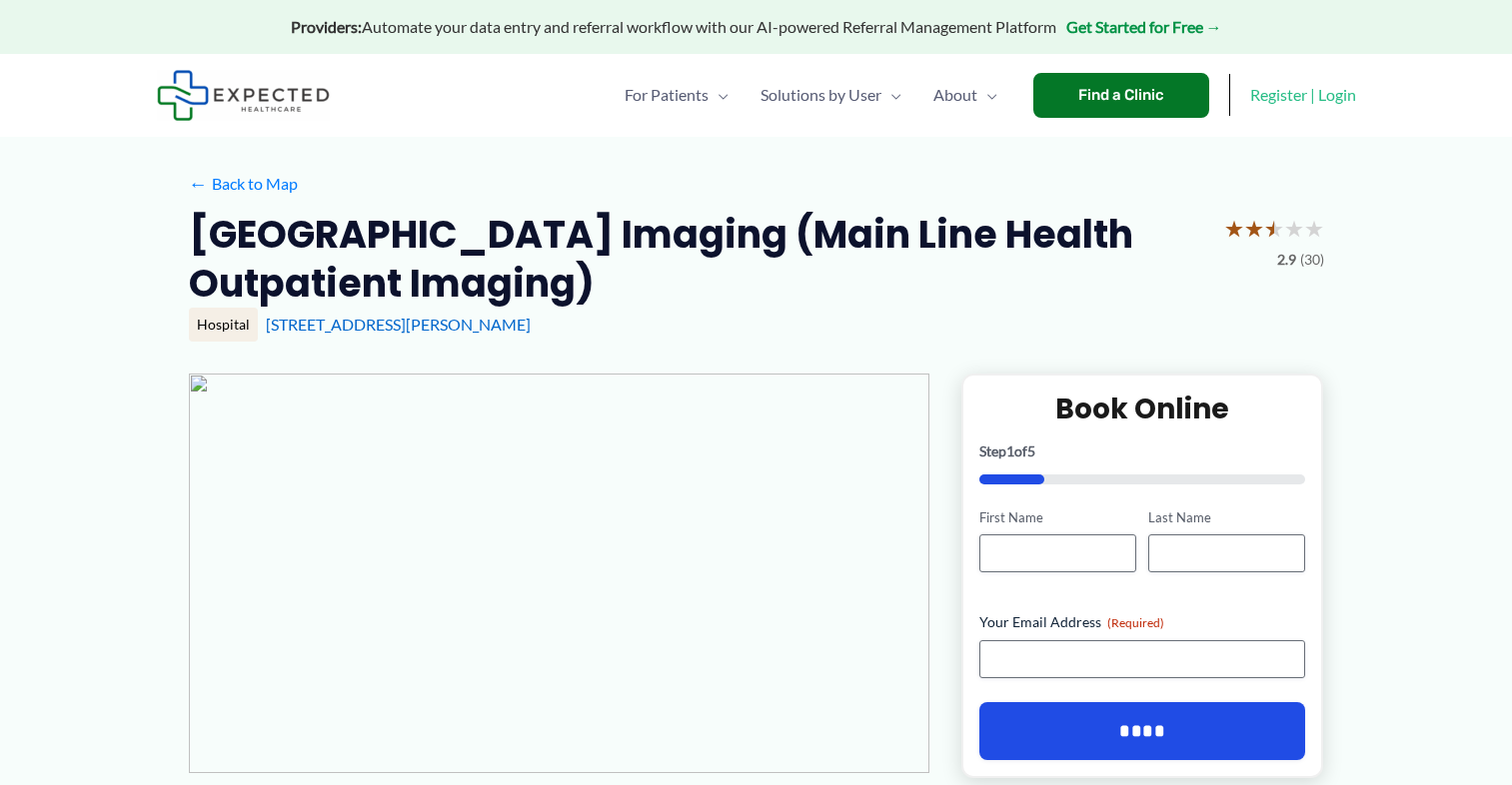 scroll, scrollTop: 0, scrollLeft: 0, axis: both 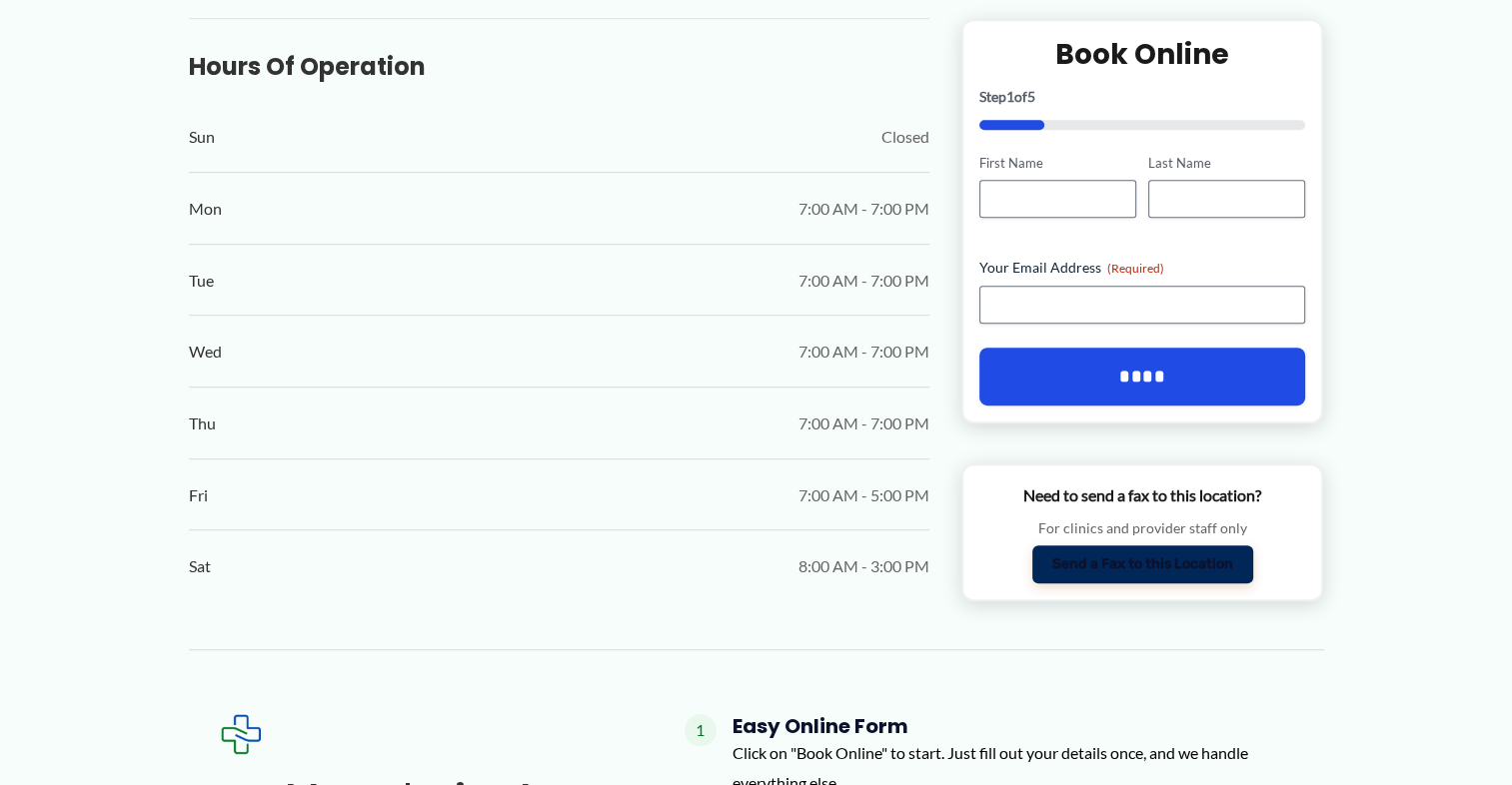 click on "Send a Fax to this Location" at bounding box center [1142, 564] 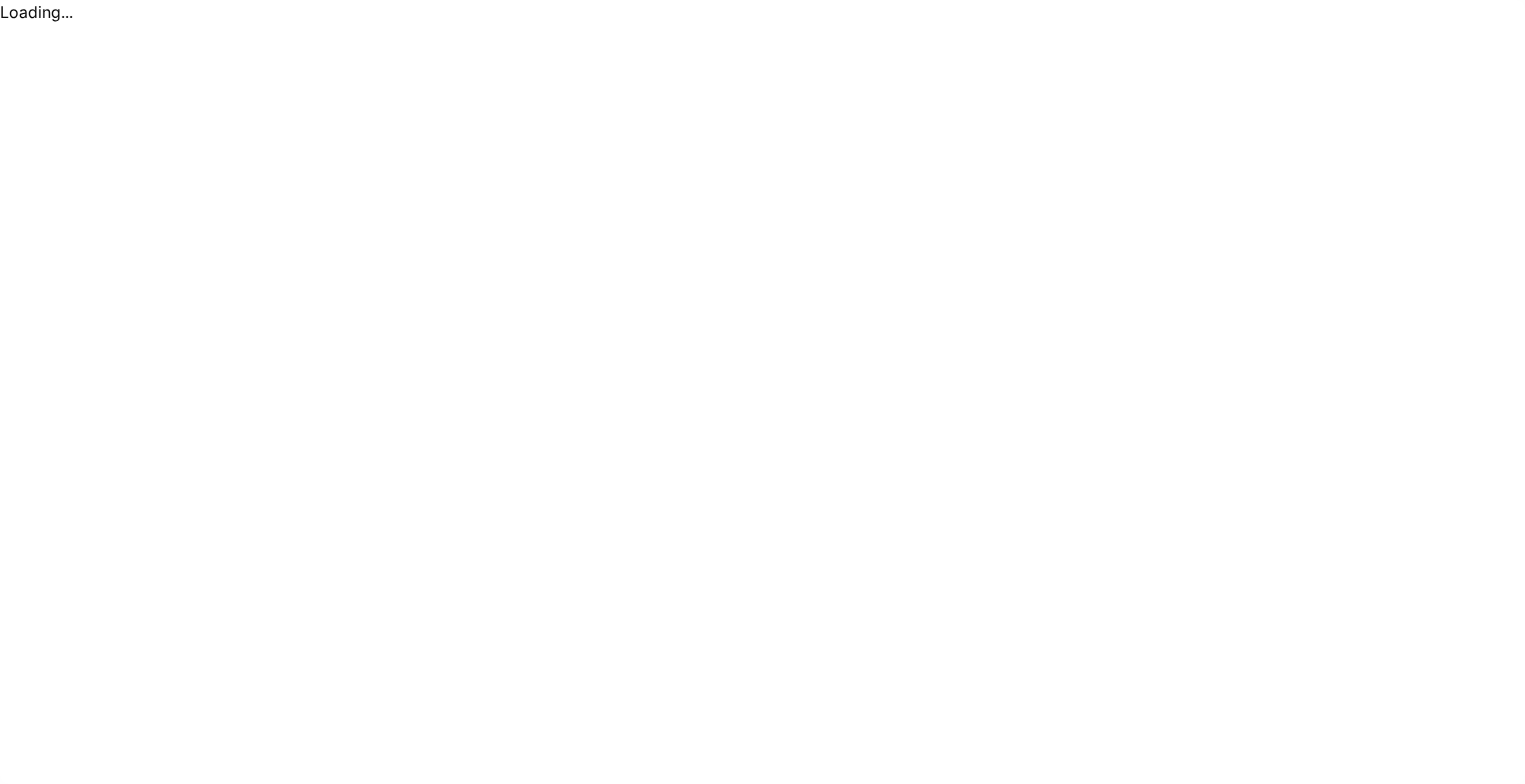 scroll, scrollTop: 0, scrollLeft: 0, axis: both 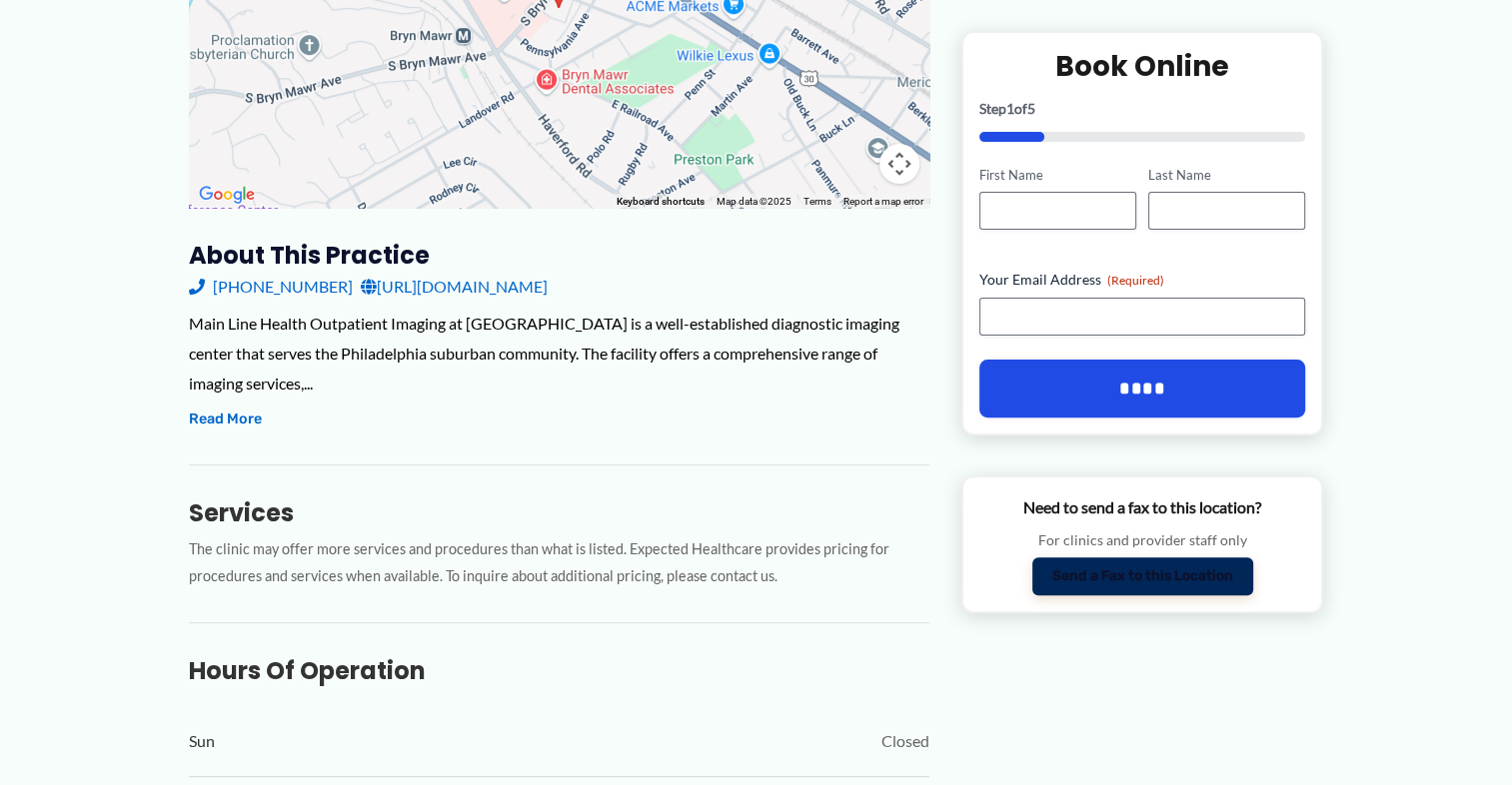 click on "Send a Fax to this Location" at bounding box center (1142, 577) 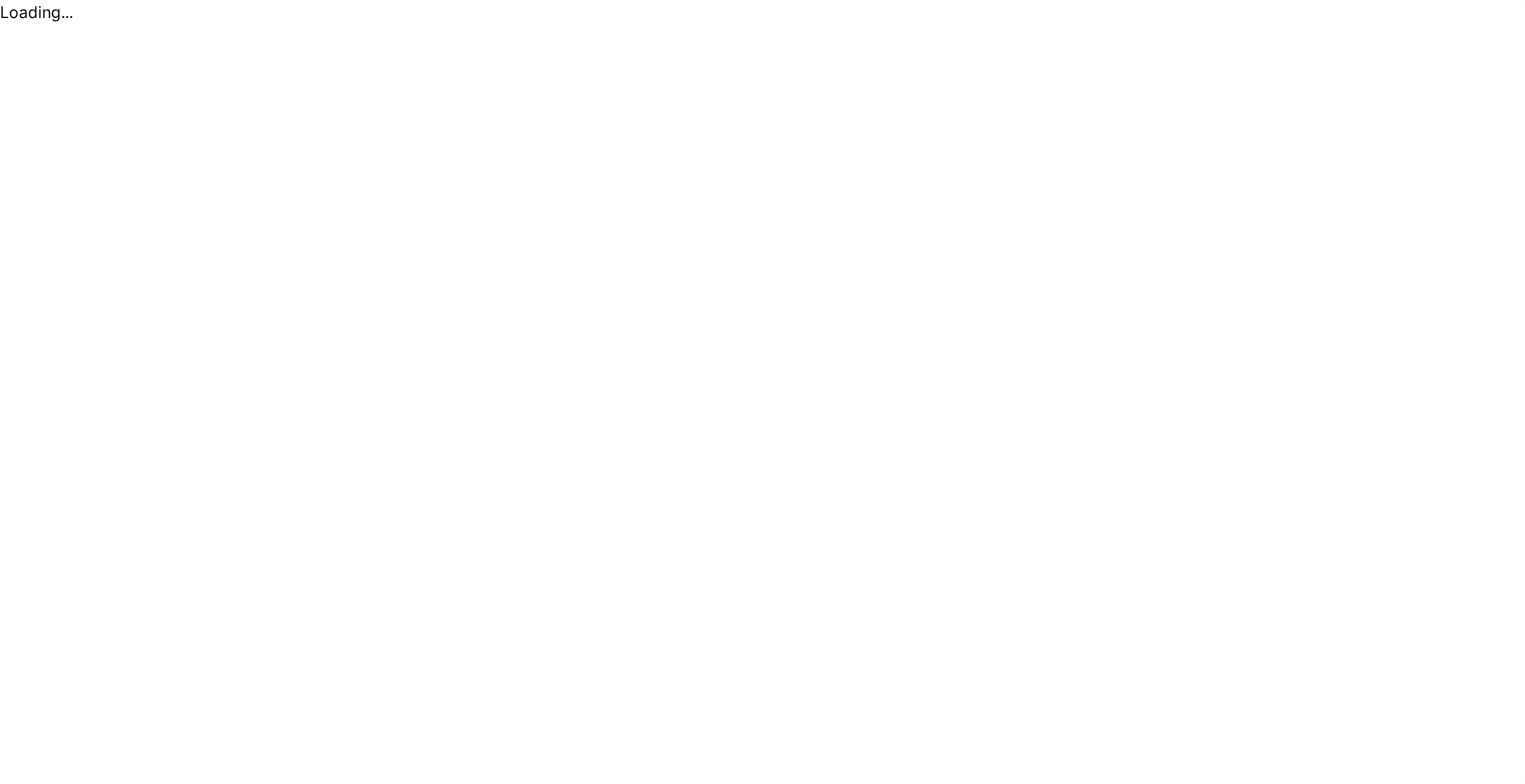 scroll, scrollTop: 0, scrollLeft: 0, axis: both 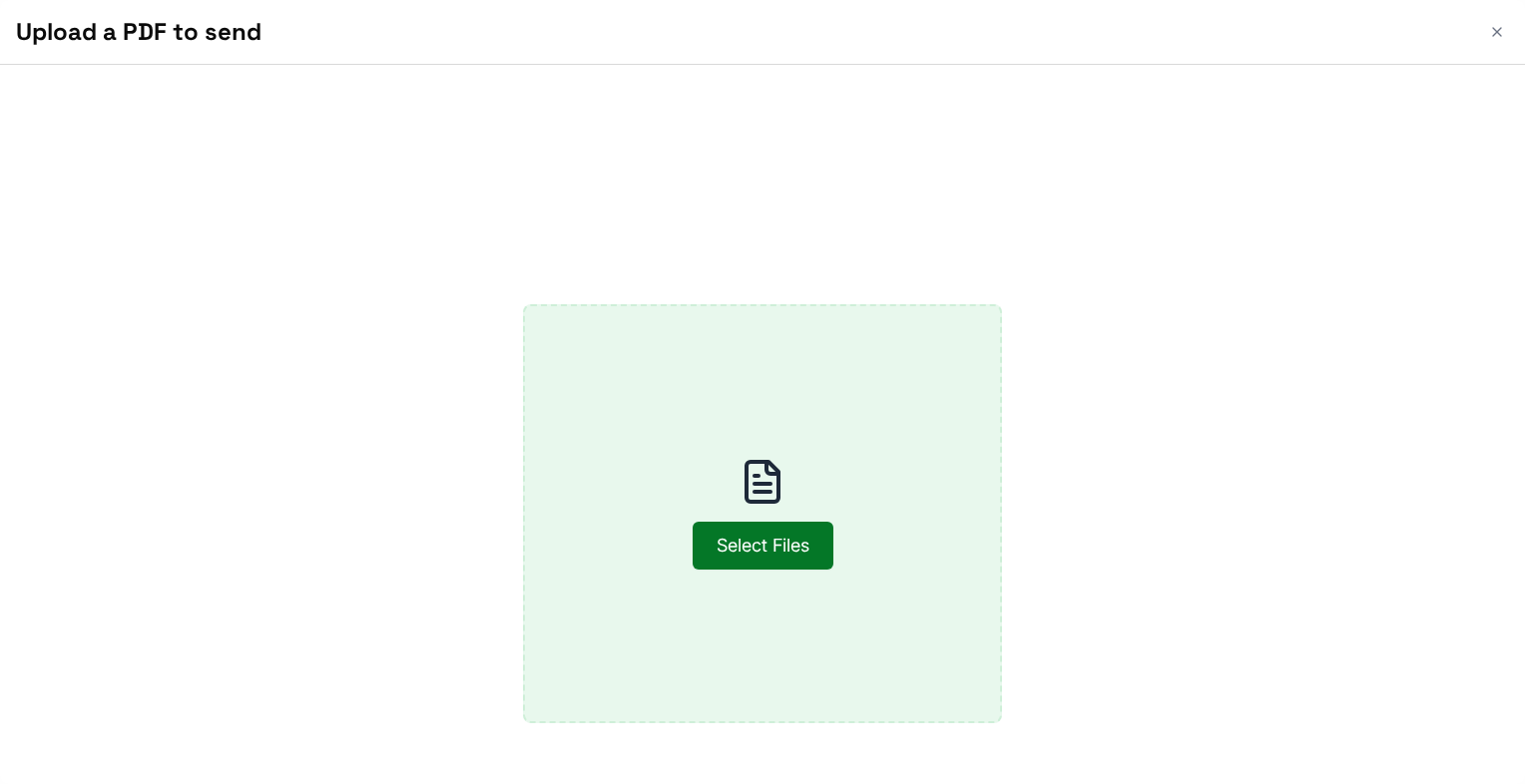 click 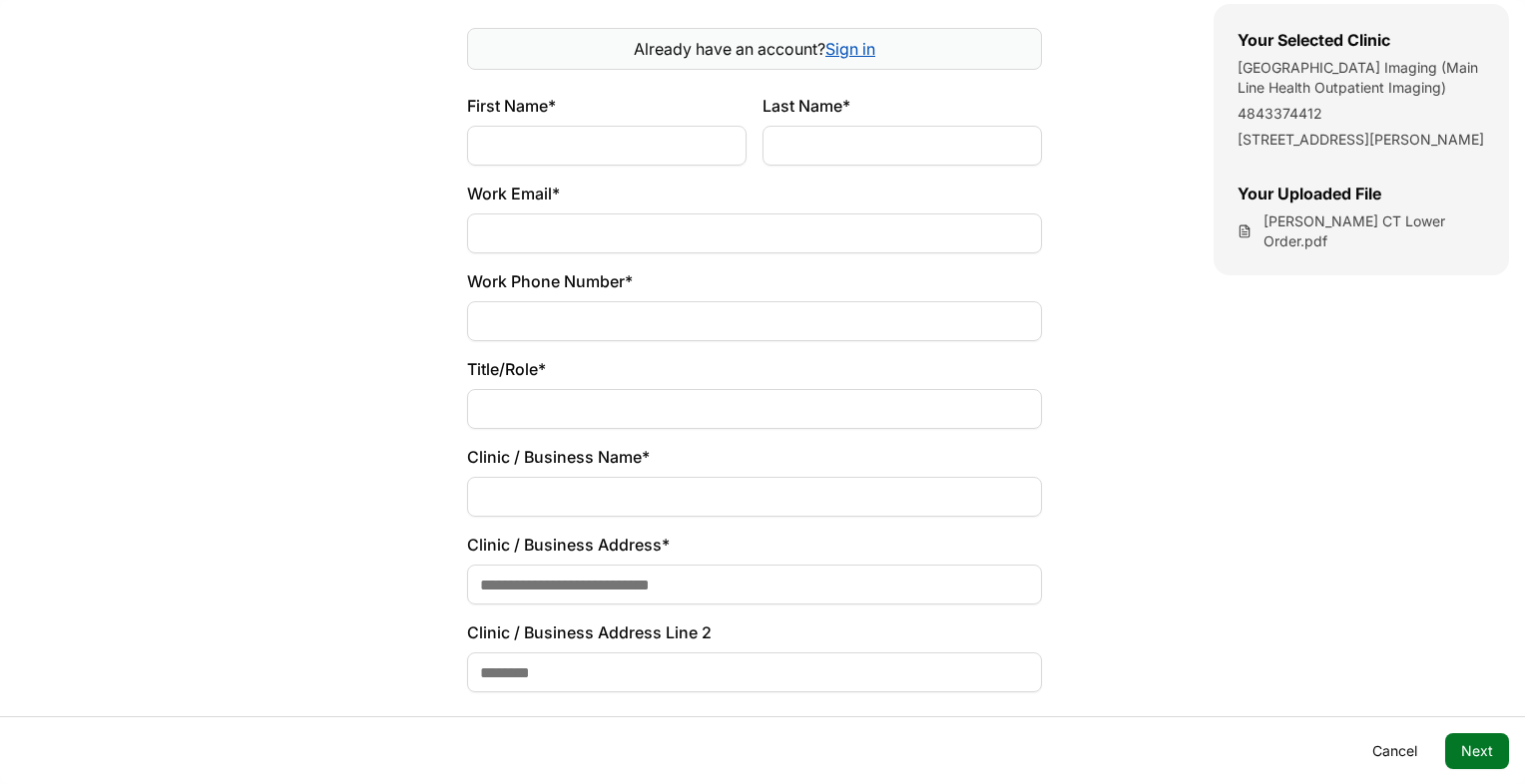 scroll, scrollTop: 0, scrollLeft: 0, axis: both 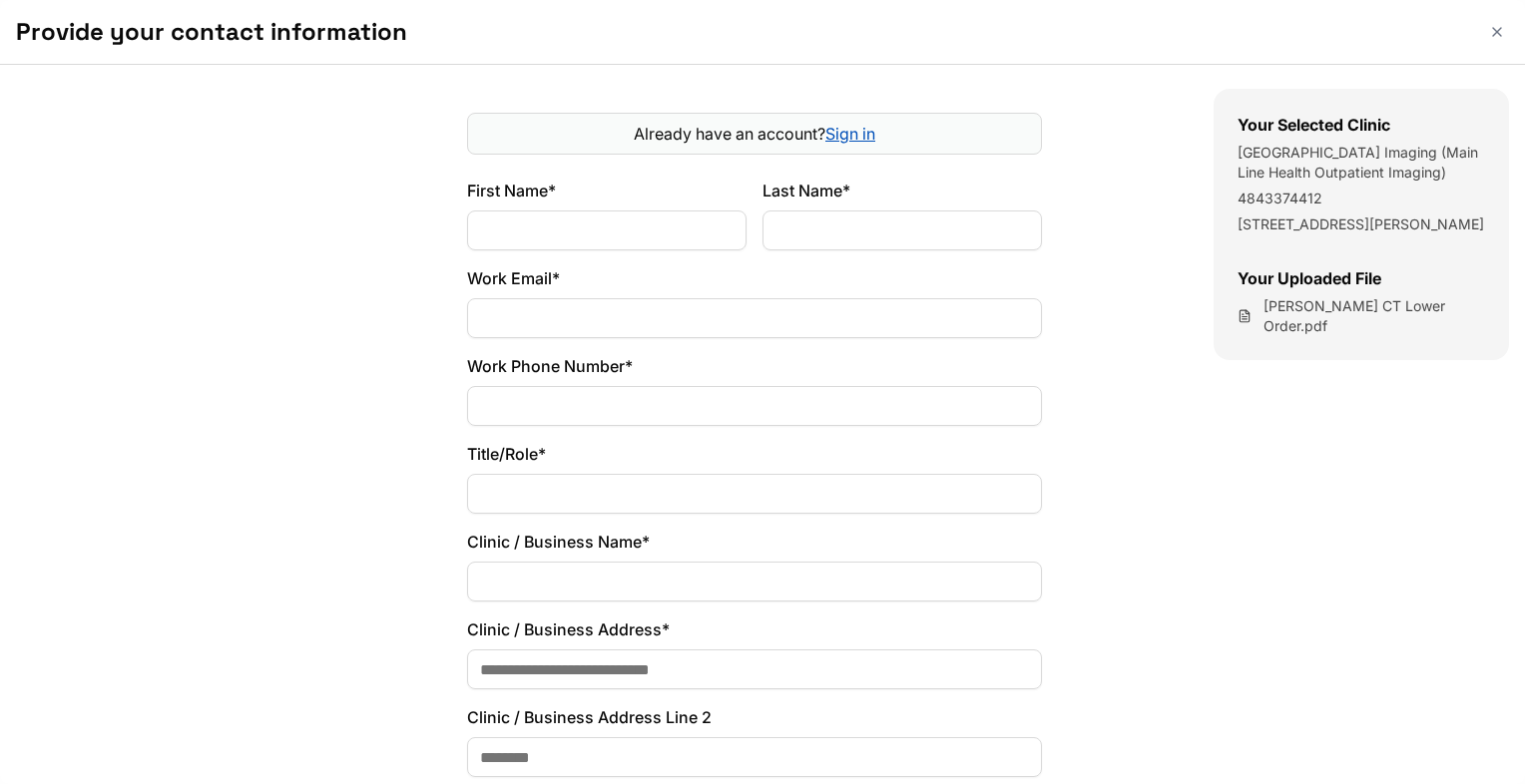 click on "First Name*" at bounding box center (607, 230) 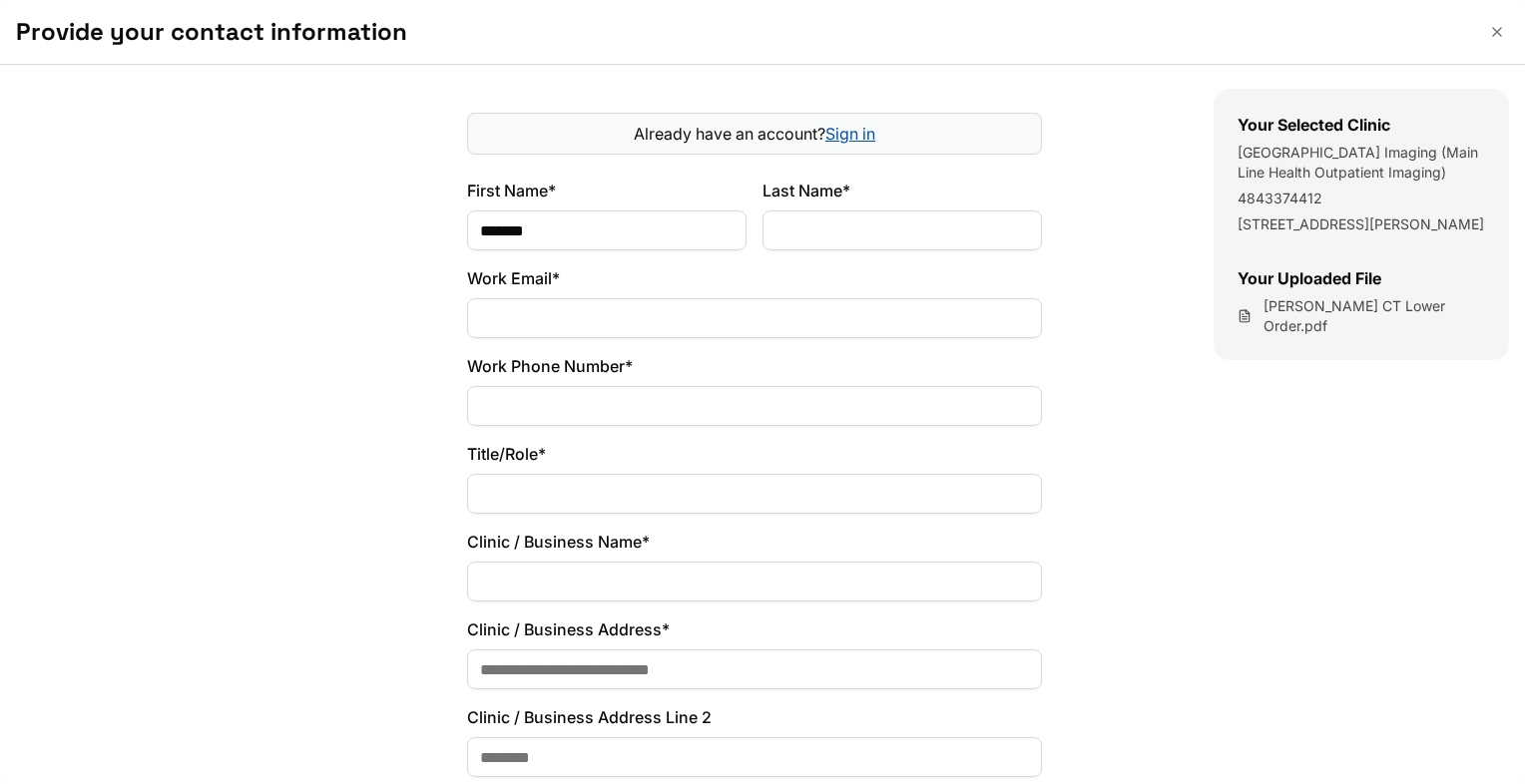 type on "********" 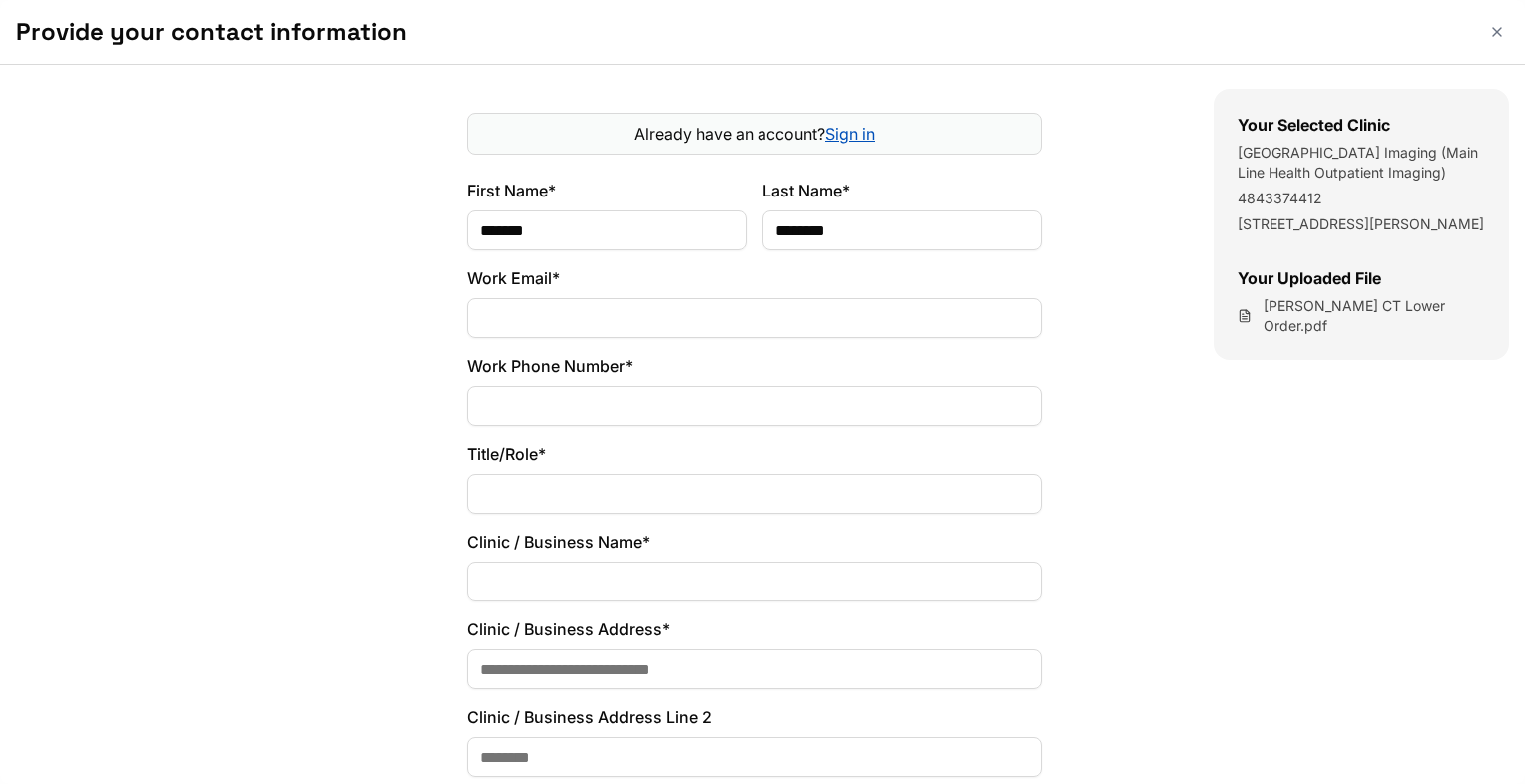 type on "**********" 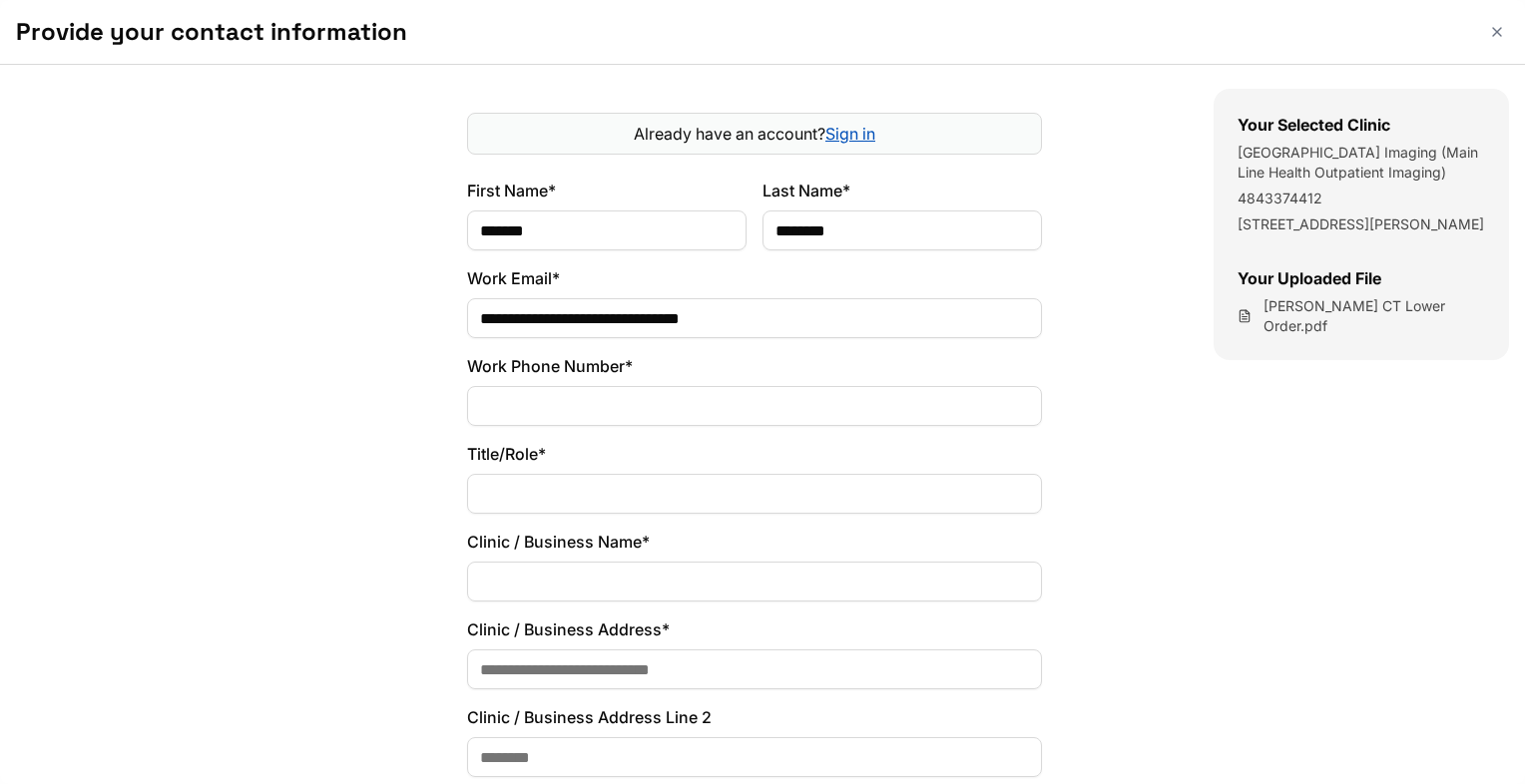 type on "**********" 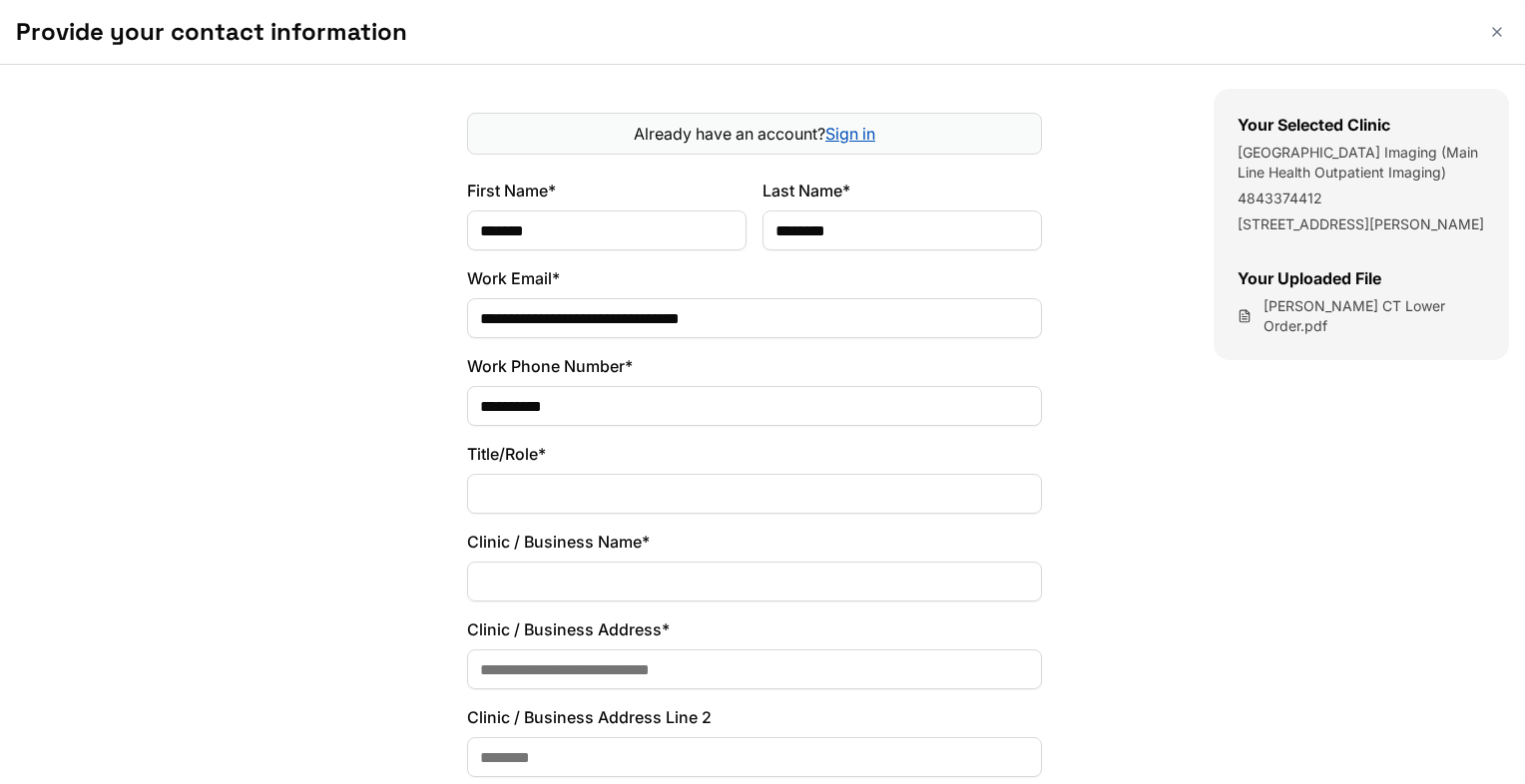 type on "**********" 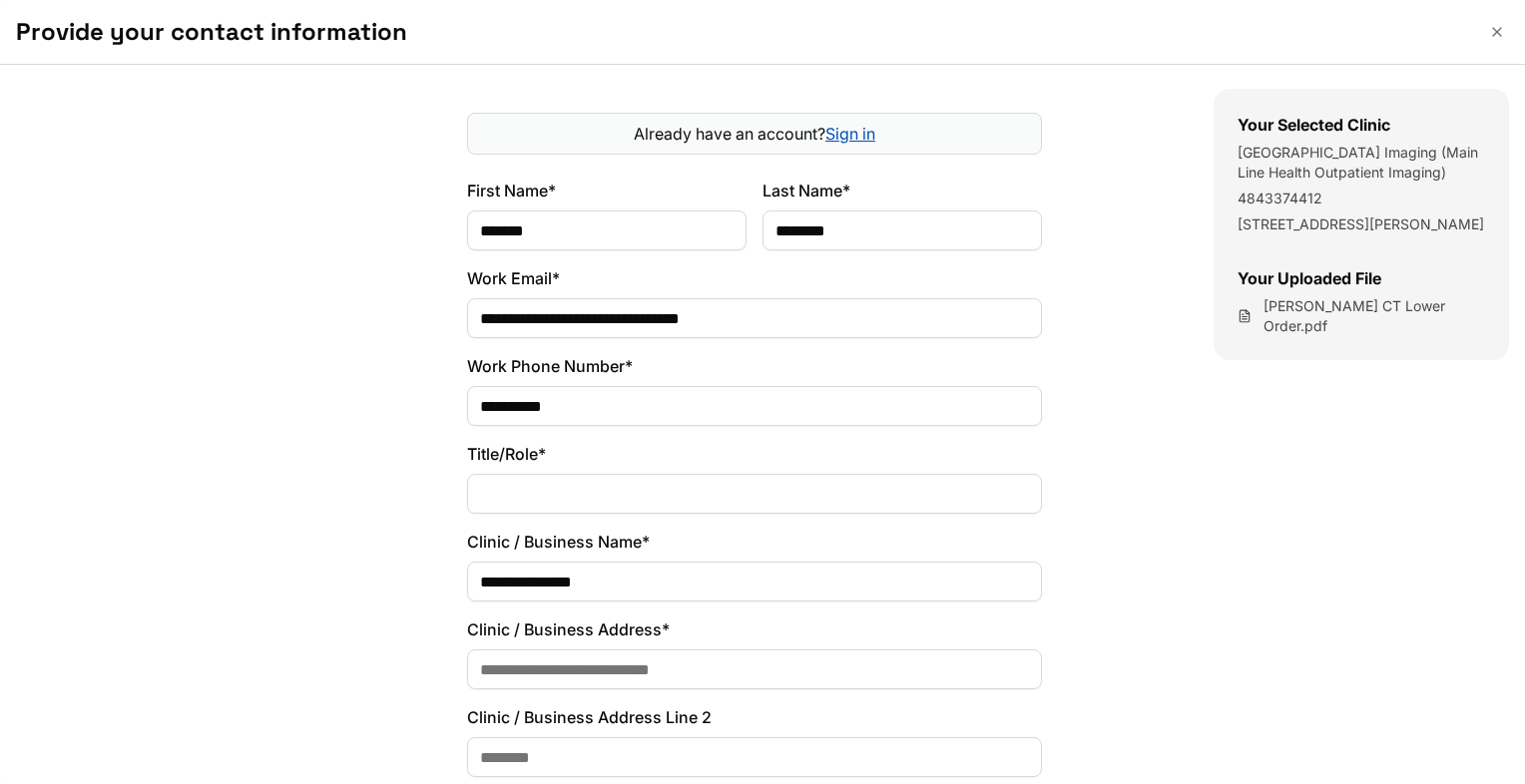 type on "**********" 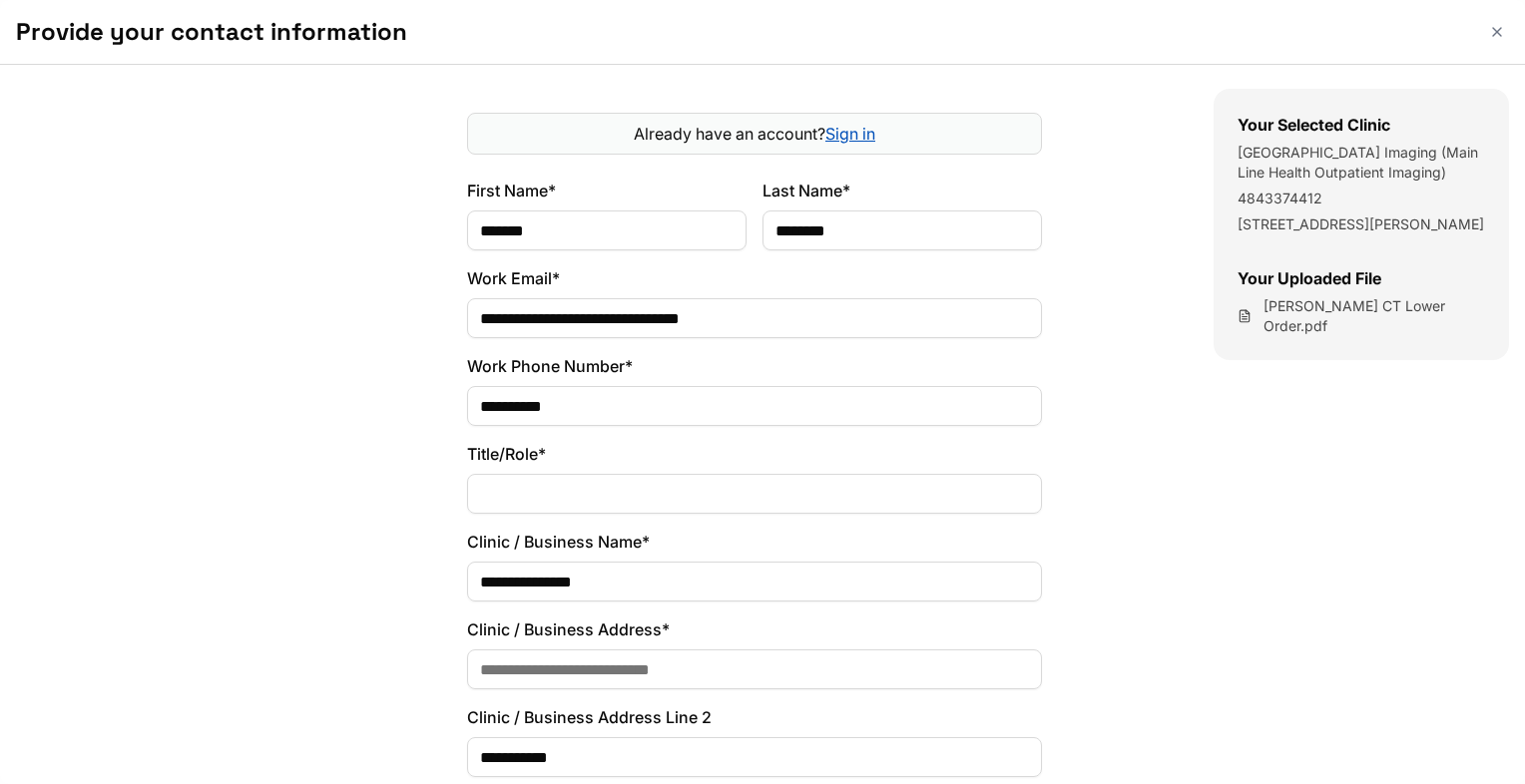 click on "Title/Role*" at bounding box center [755, 494] 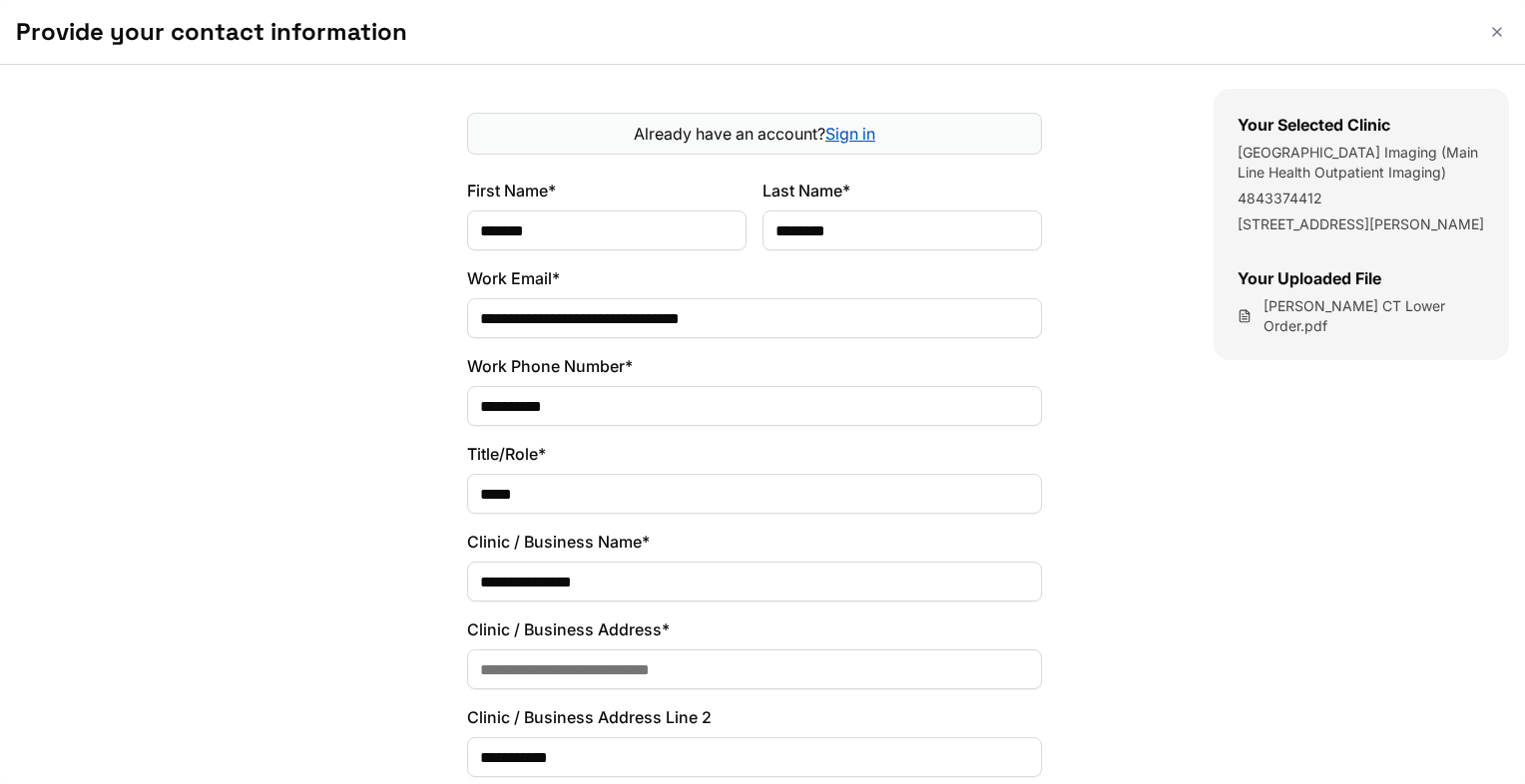 type on "*****" 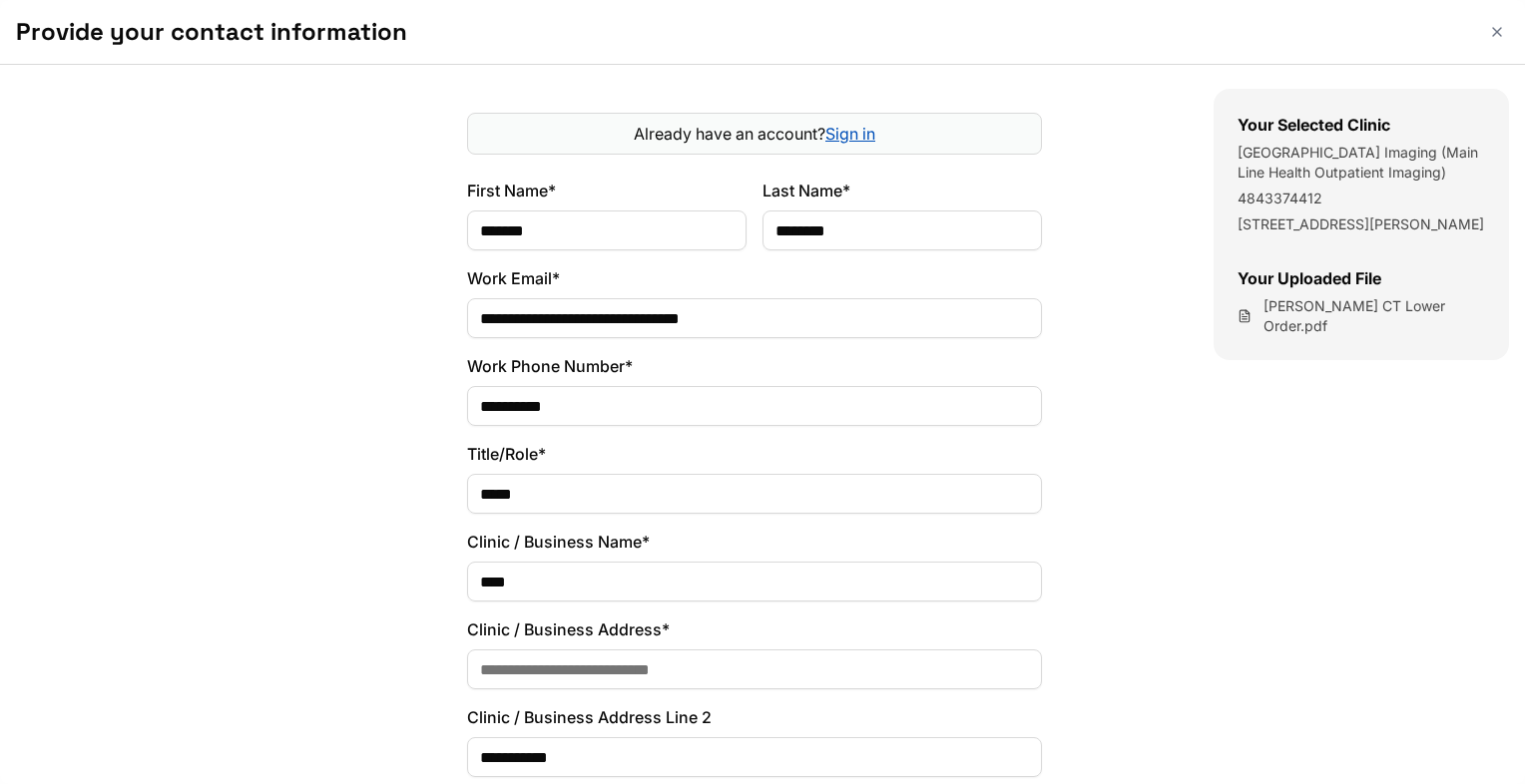 type on "**********" 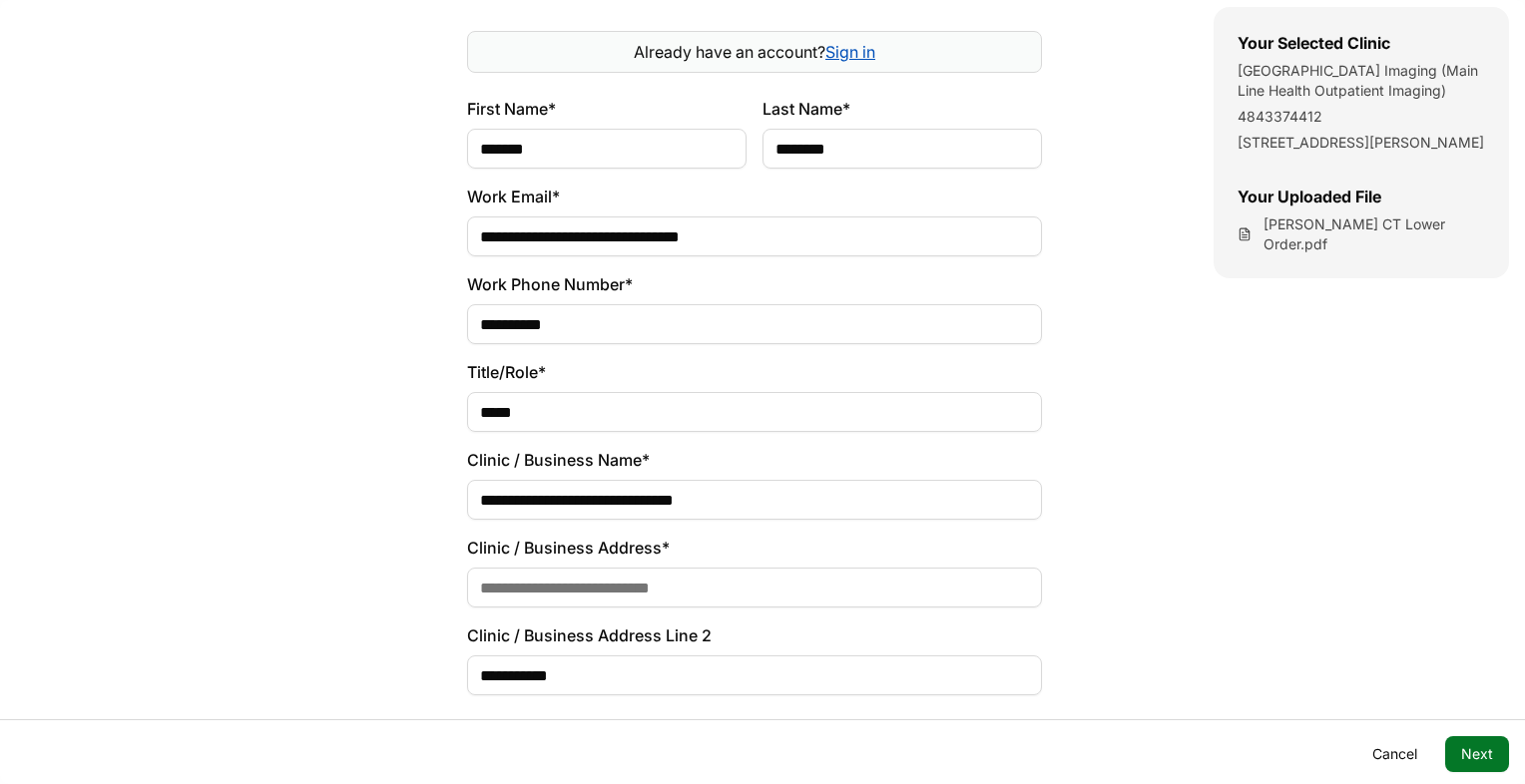 scroll, scrollTop: 85, scrollLeft: 0, axis: vertical 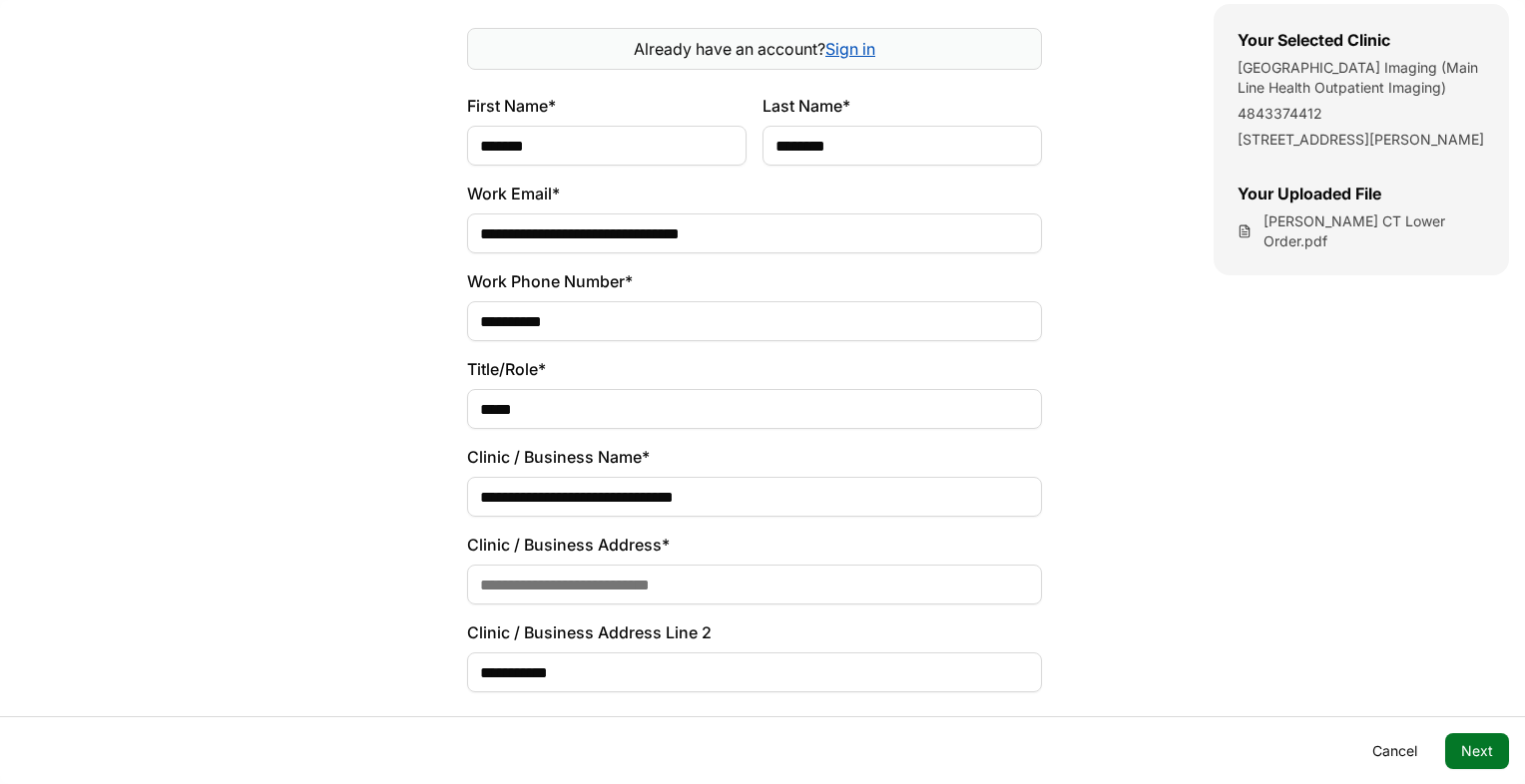 click at bounding box center [755, 585] 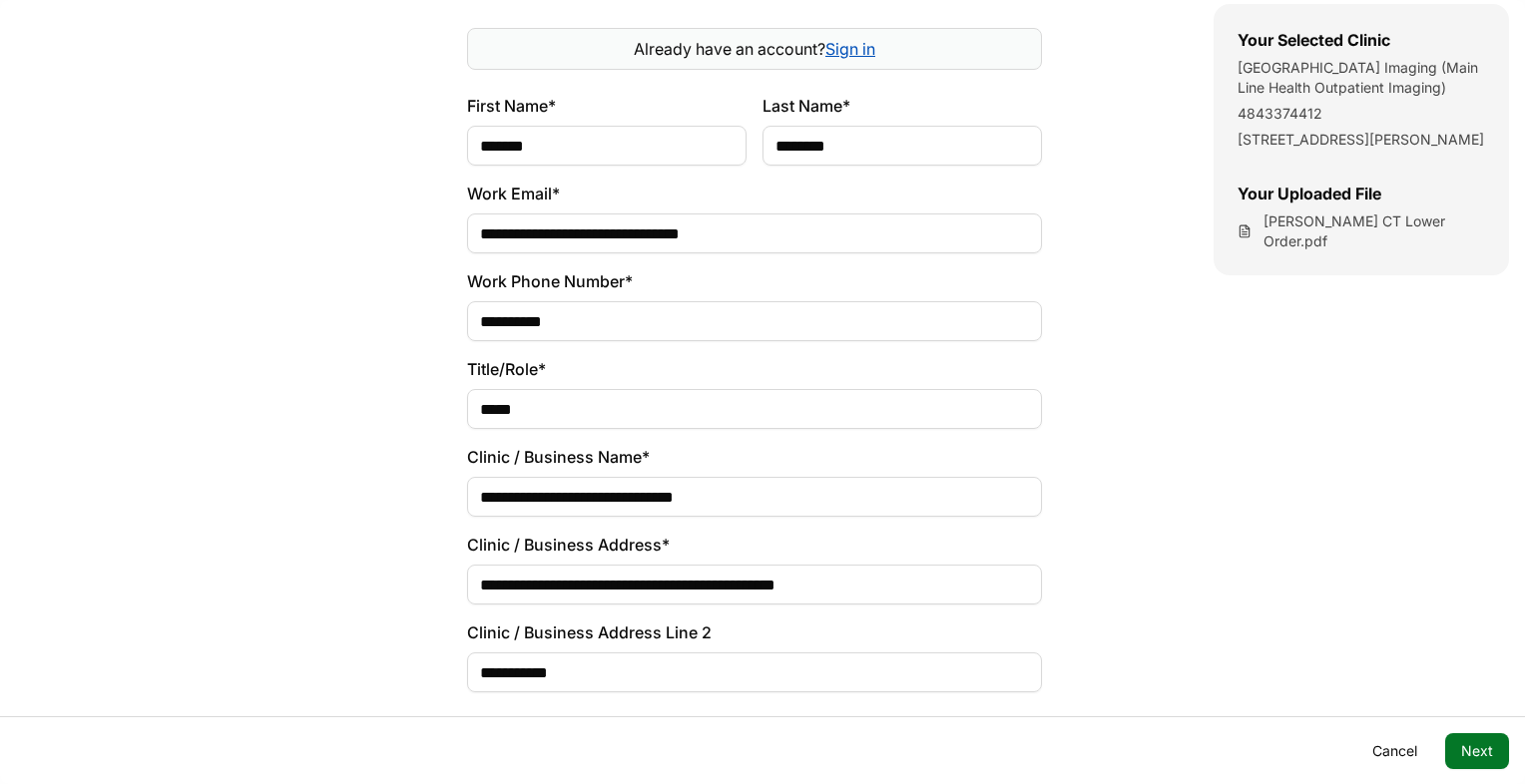 type on "**********" 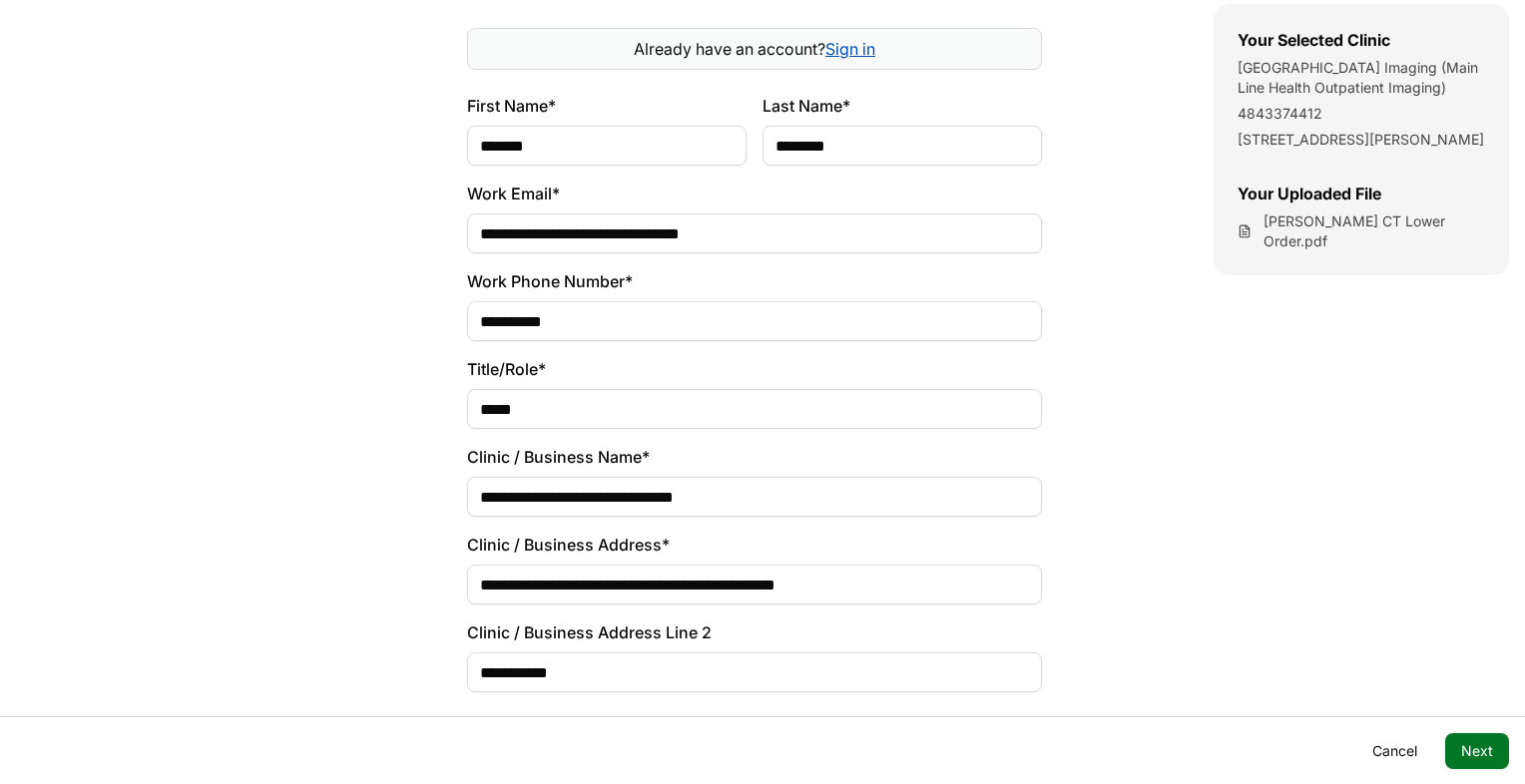 click on "**********" at bounding box center [755, 672] 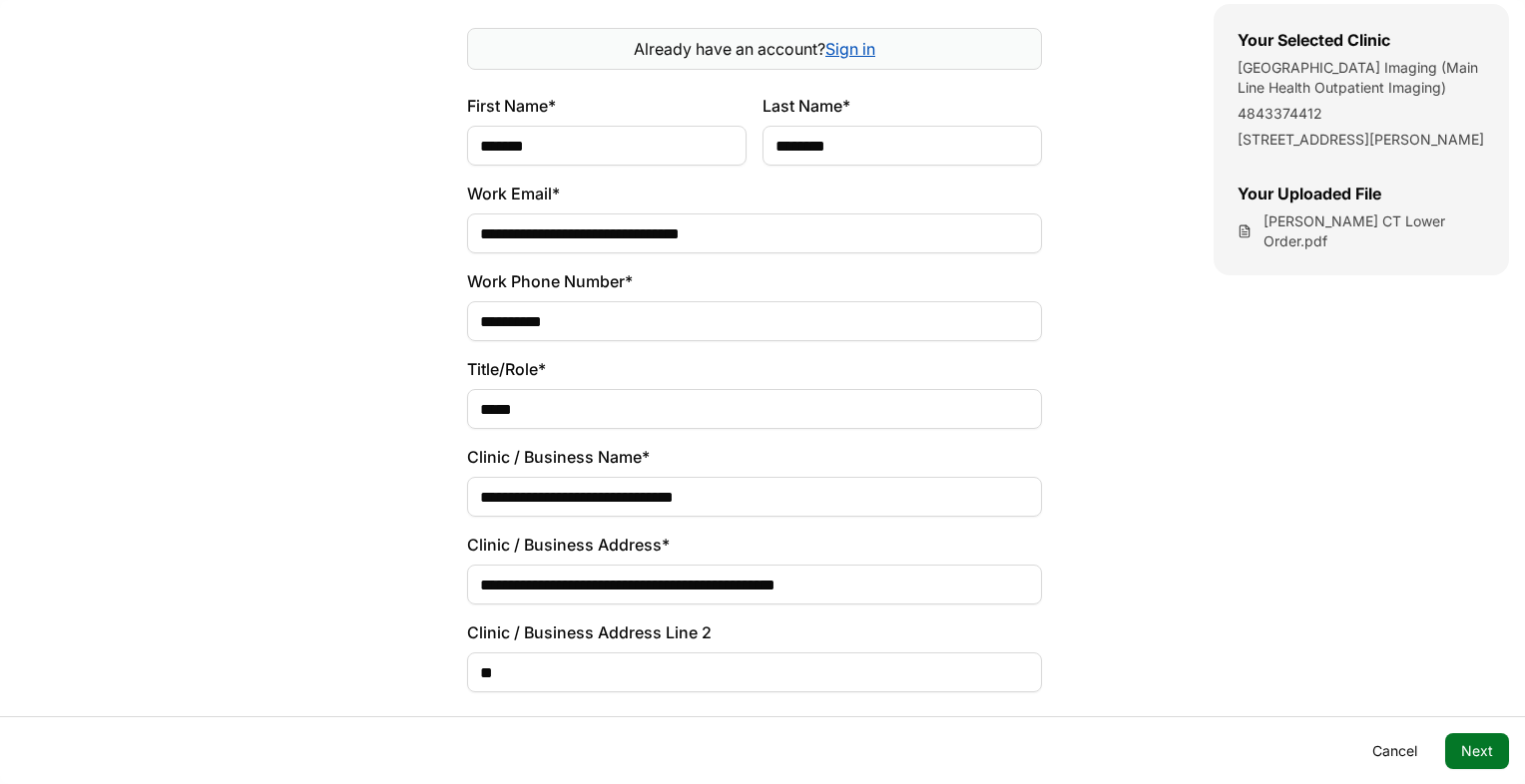 type on "*" 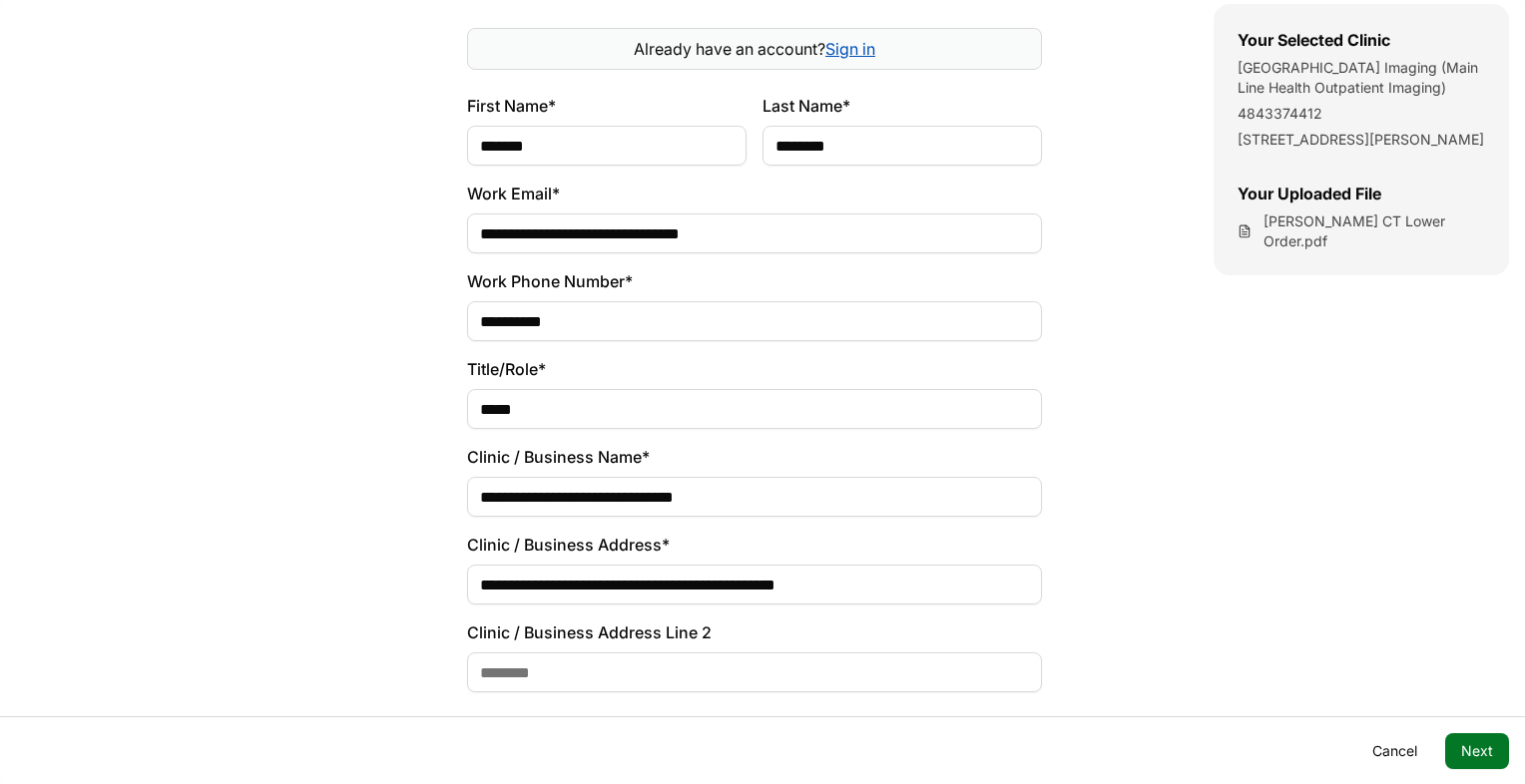 type 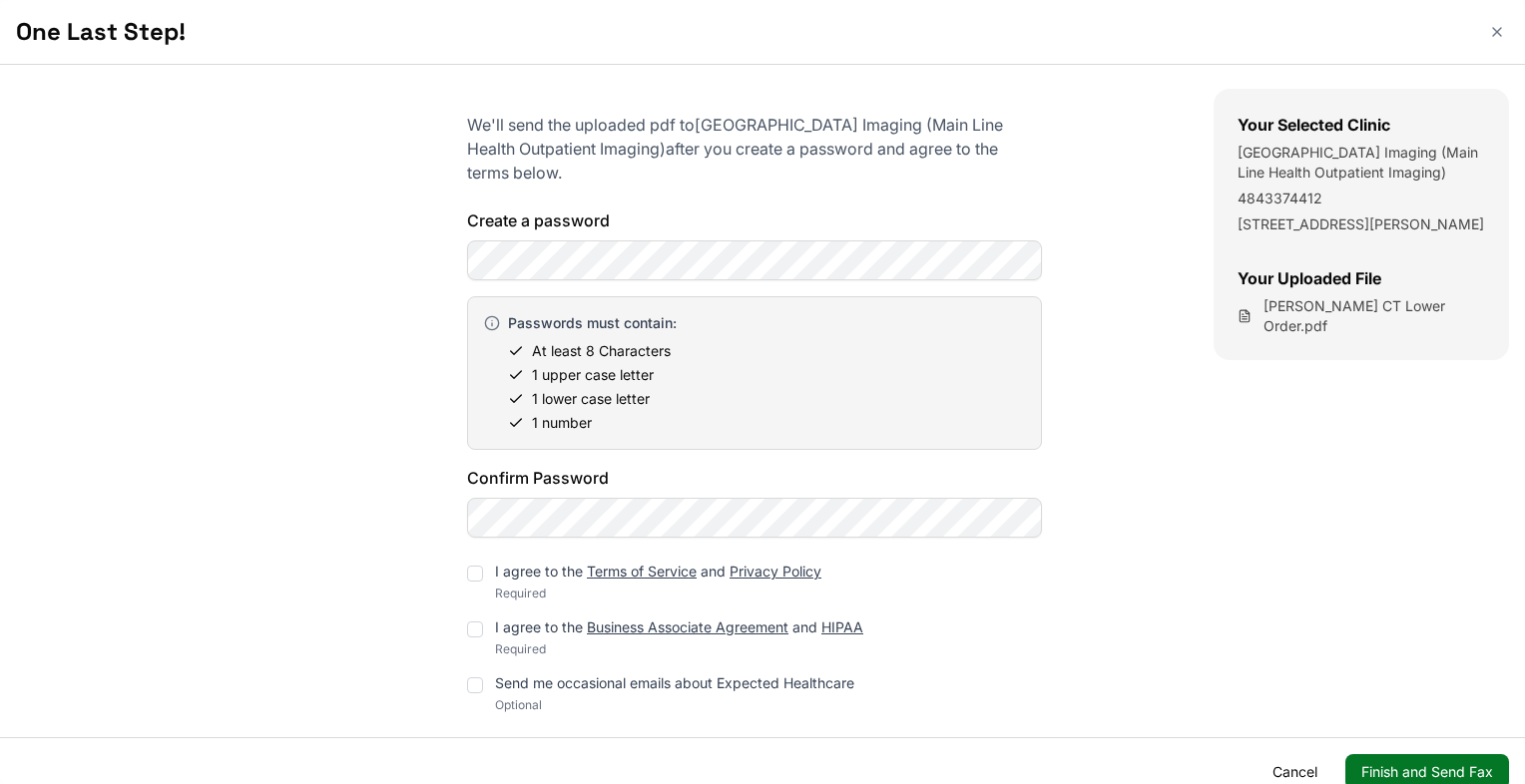 click at bounding box center [475, 574] 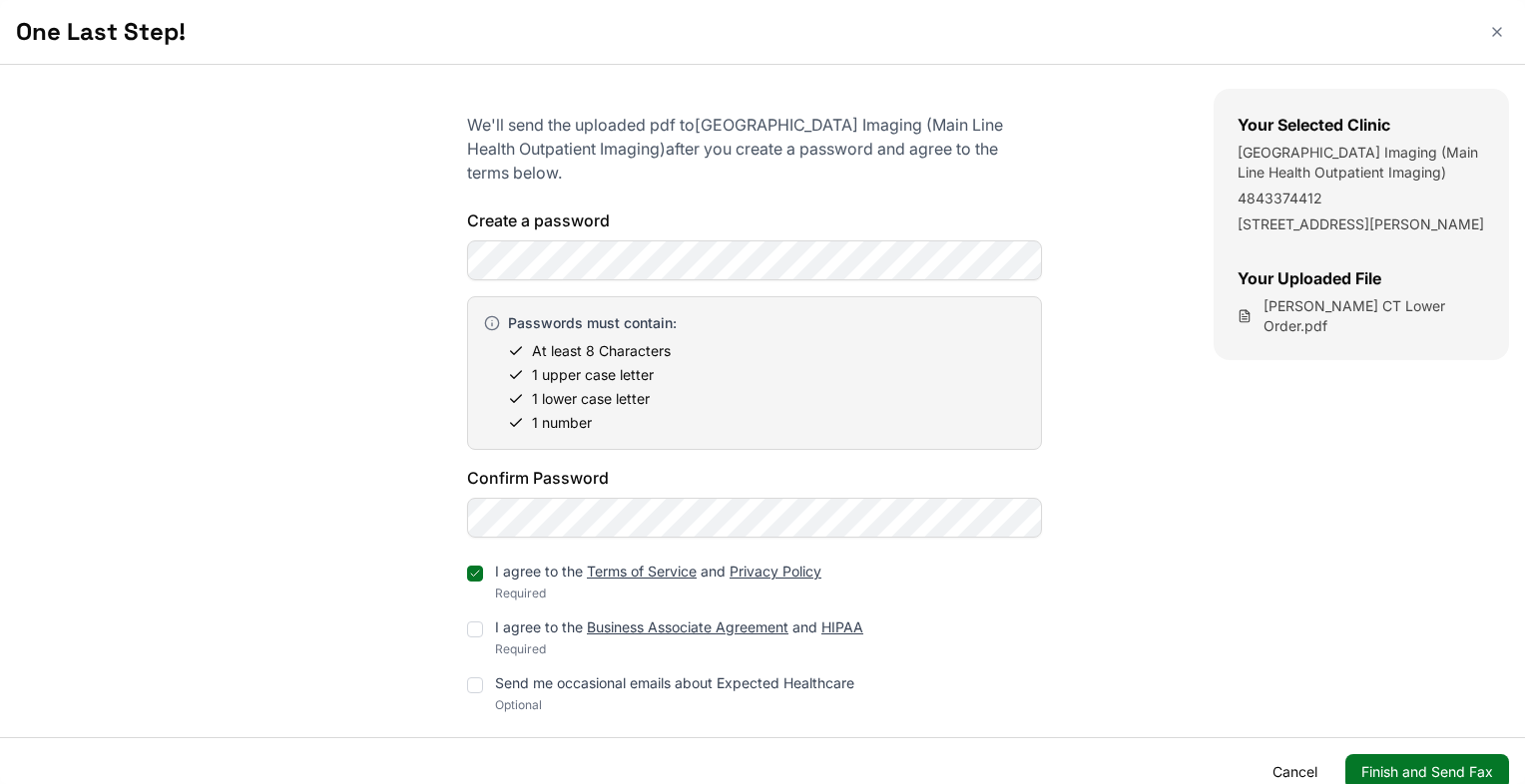 click at bounding box center (475, 629) 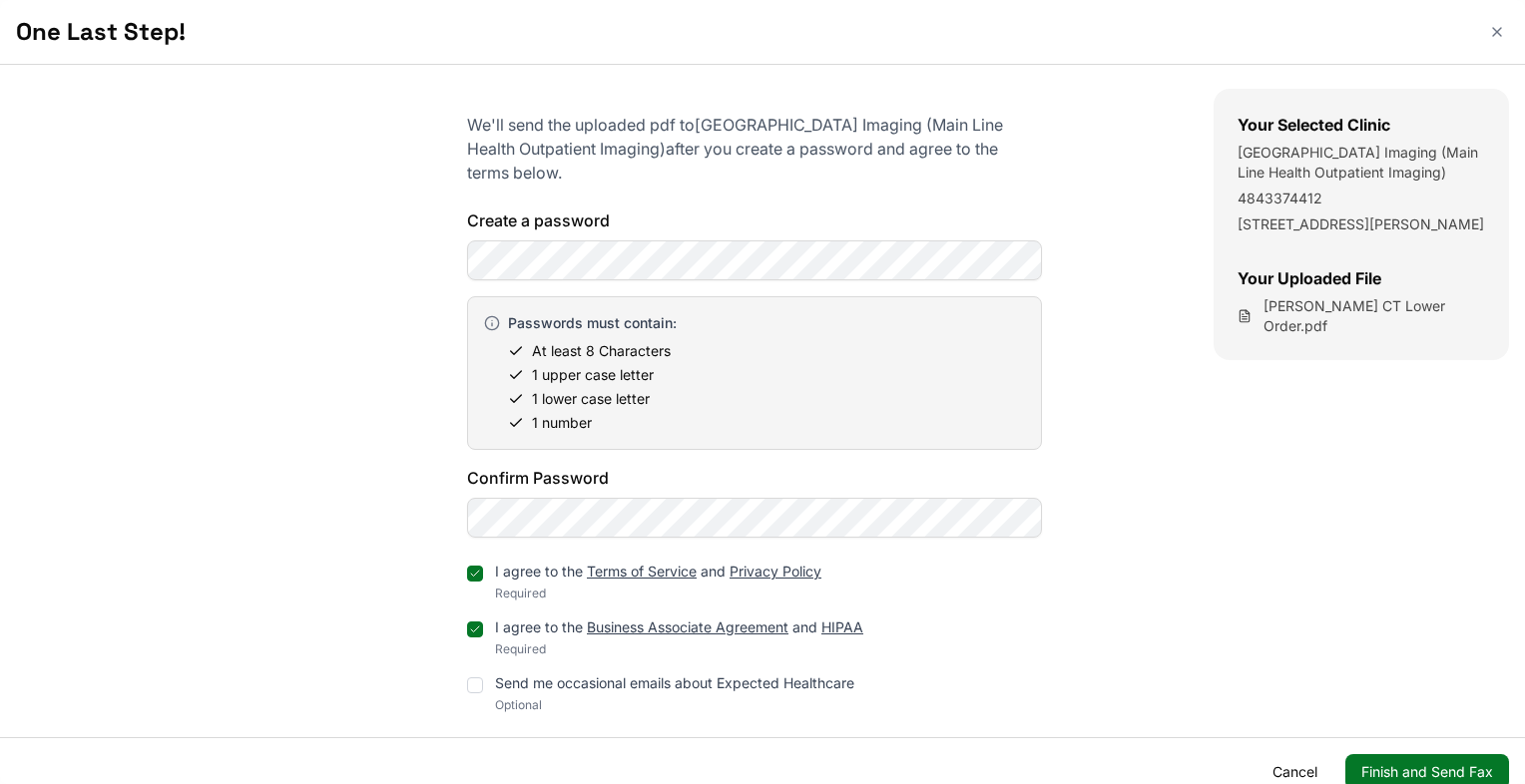 click at bounding box center [475, 685] 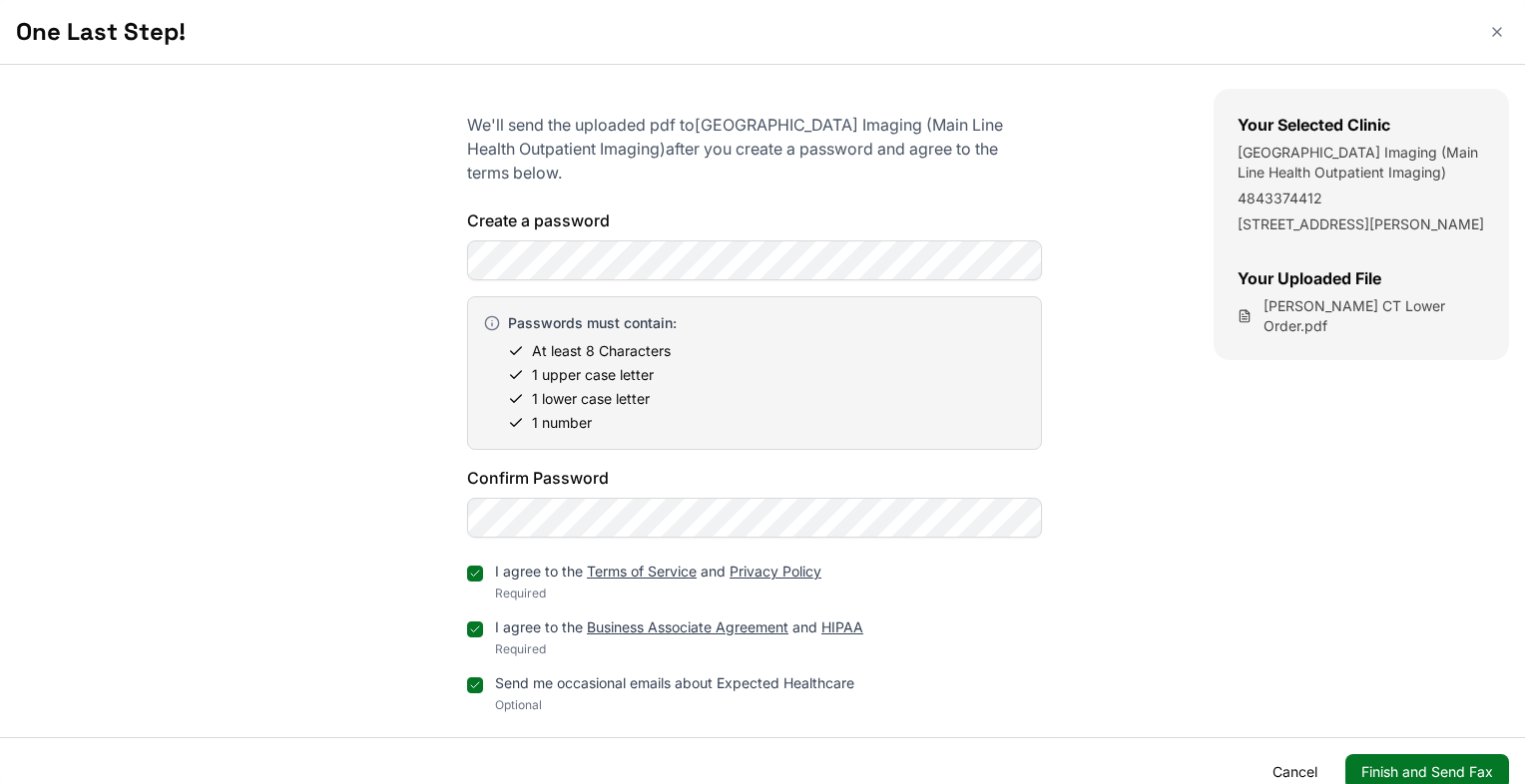 click on "Finish and Send Fax" at bounding box center (1427, 772) 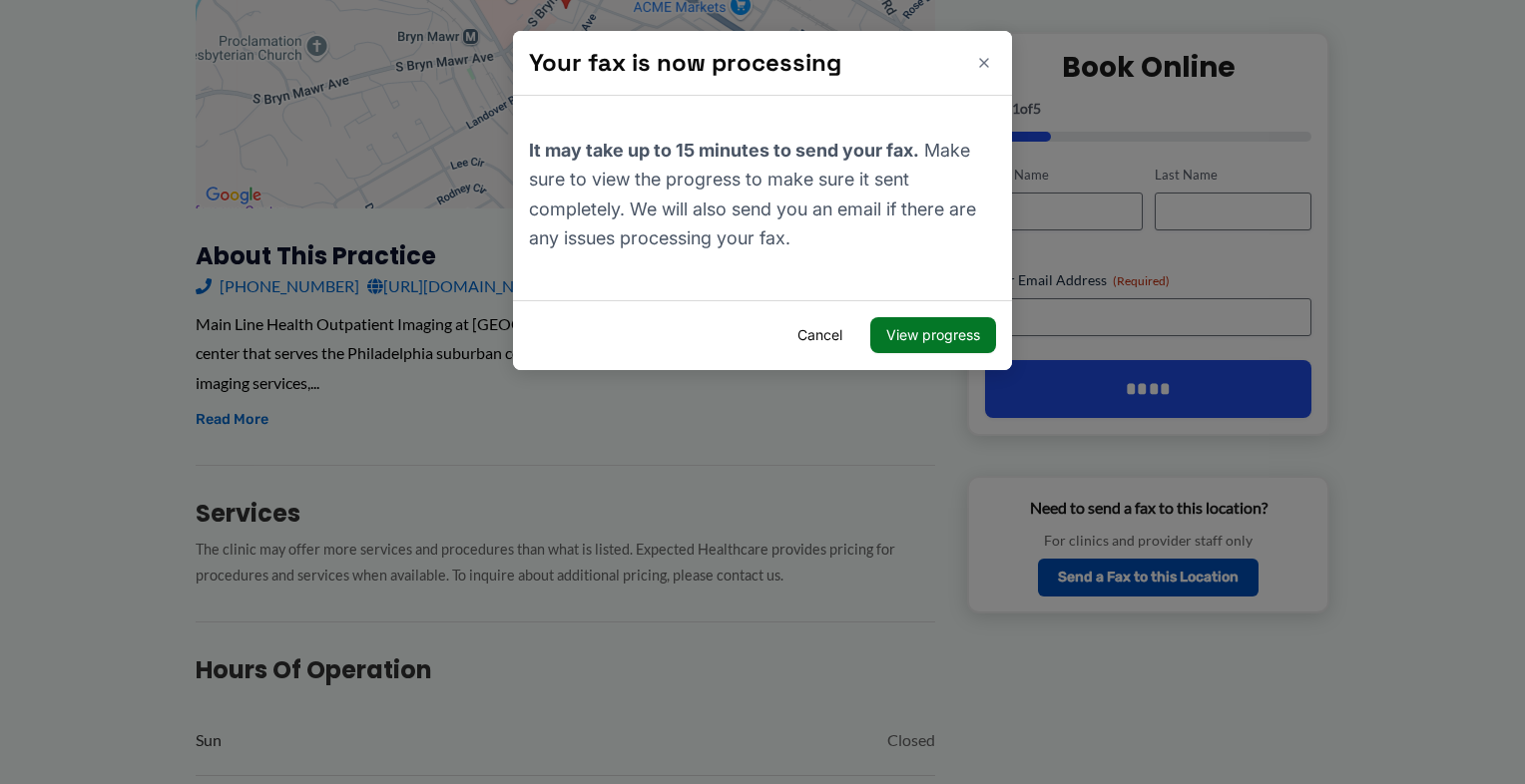 click 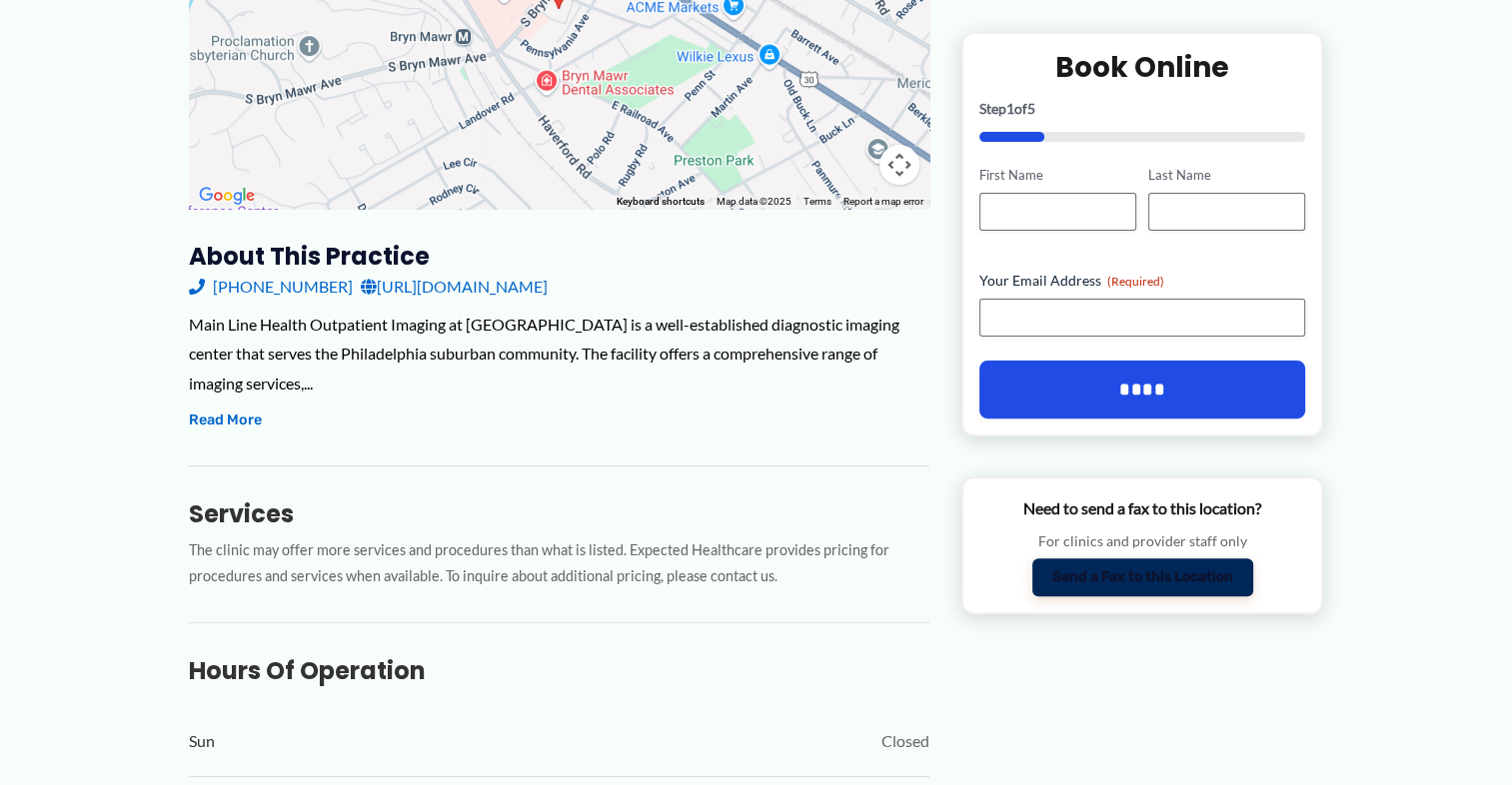 click on "Send a Fax to this Location" at bounding box center [1142, 577] 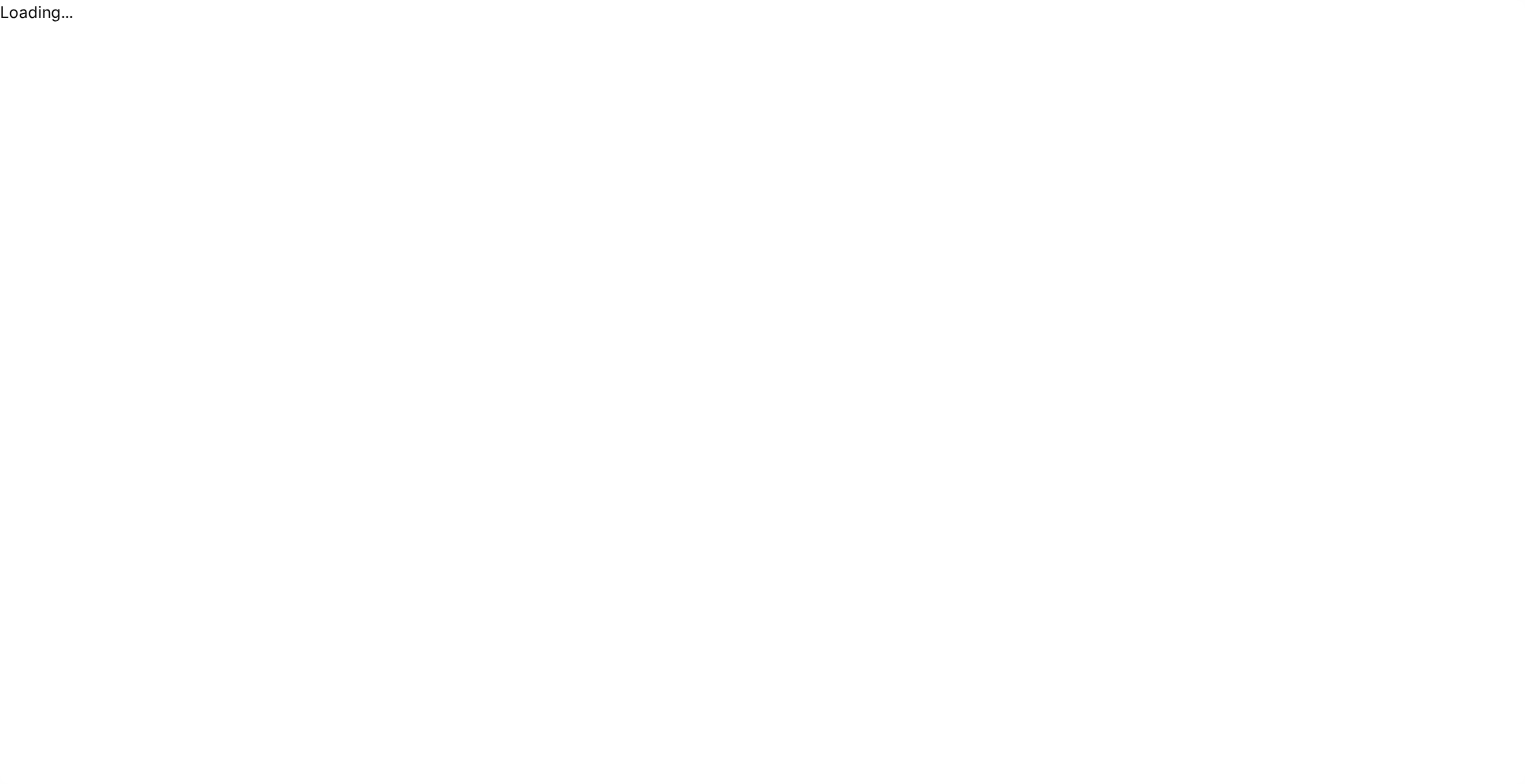 scroll, scrollTop: 0, scrollLeft: 0, axis: both 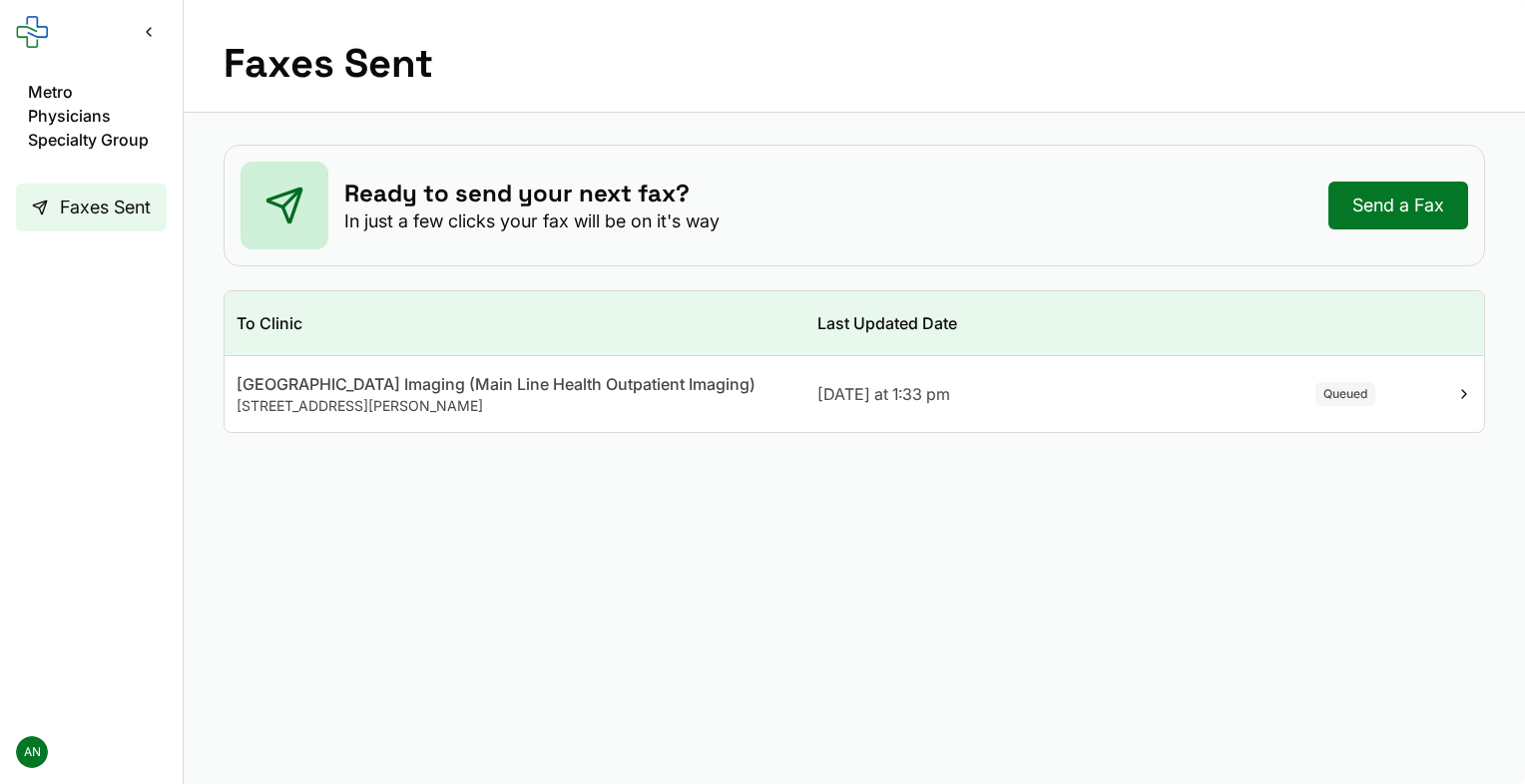 click on "Send a Fax" at bounding box center [1398, 205] 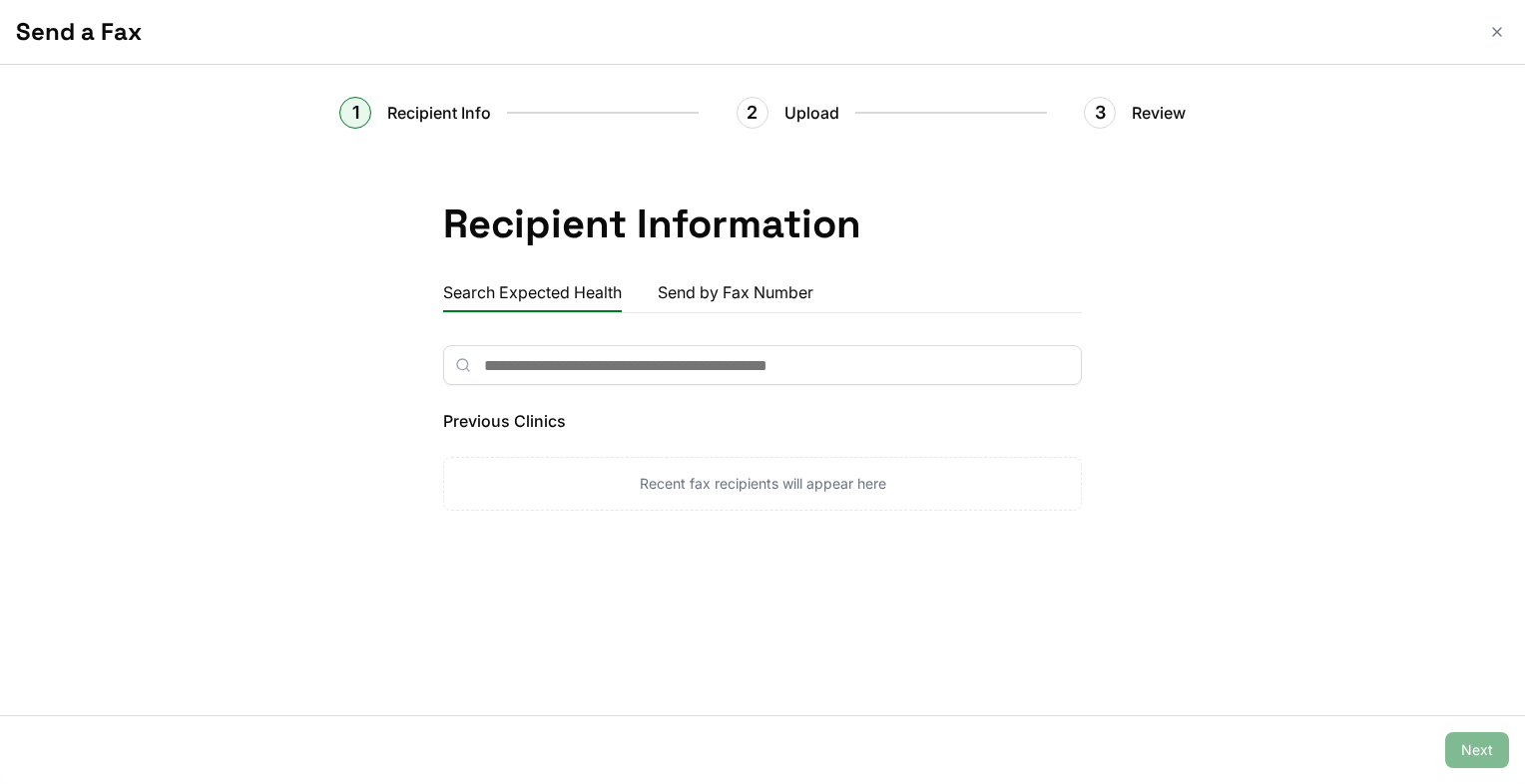 click on "Send by Fax Number" at bounding box center (735, 292) 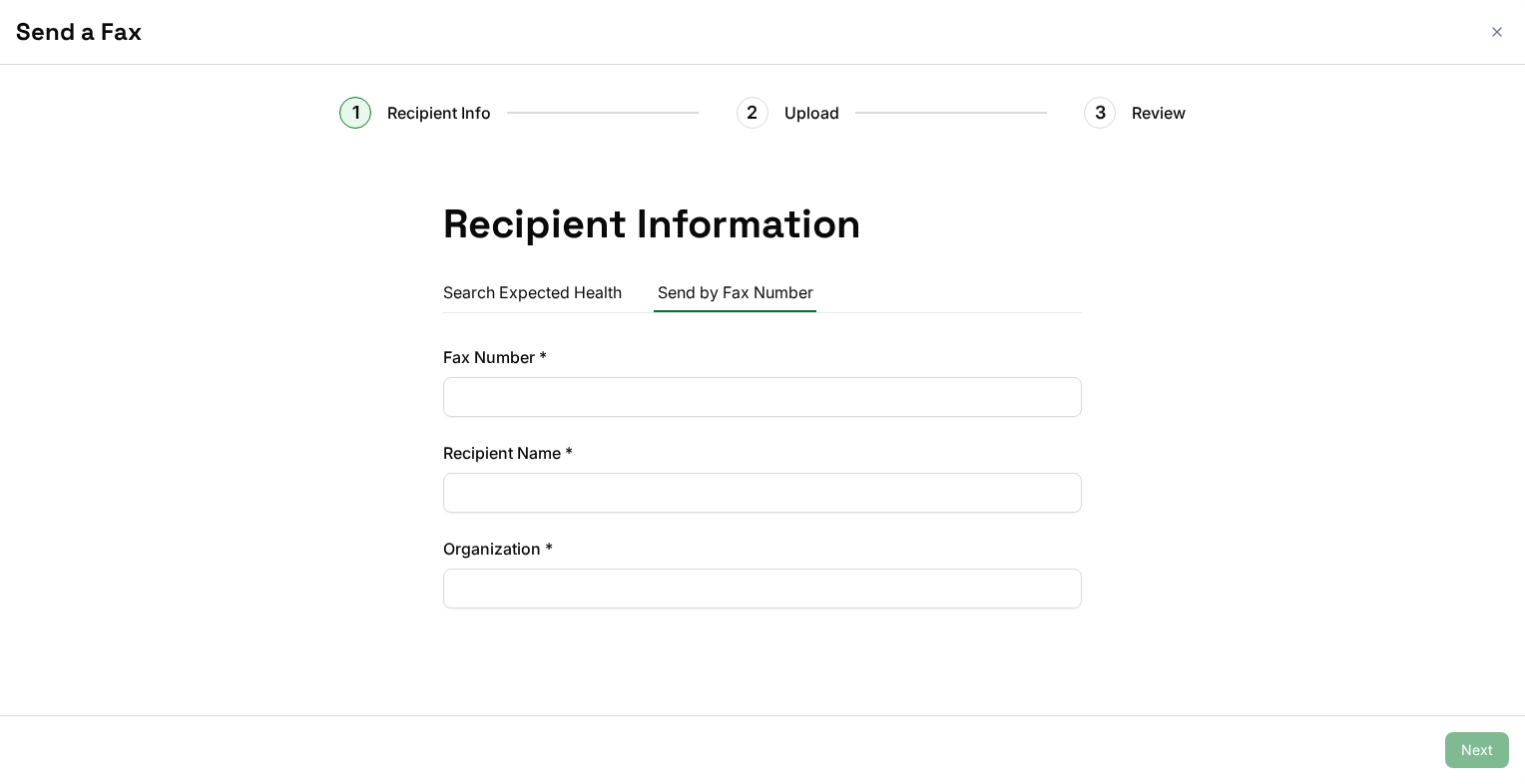 click on "Search Expected Health" at bounding box center (532, 292) 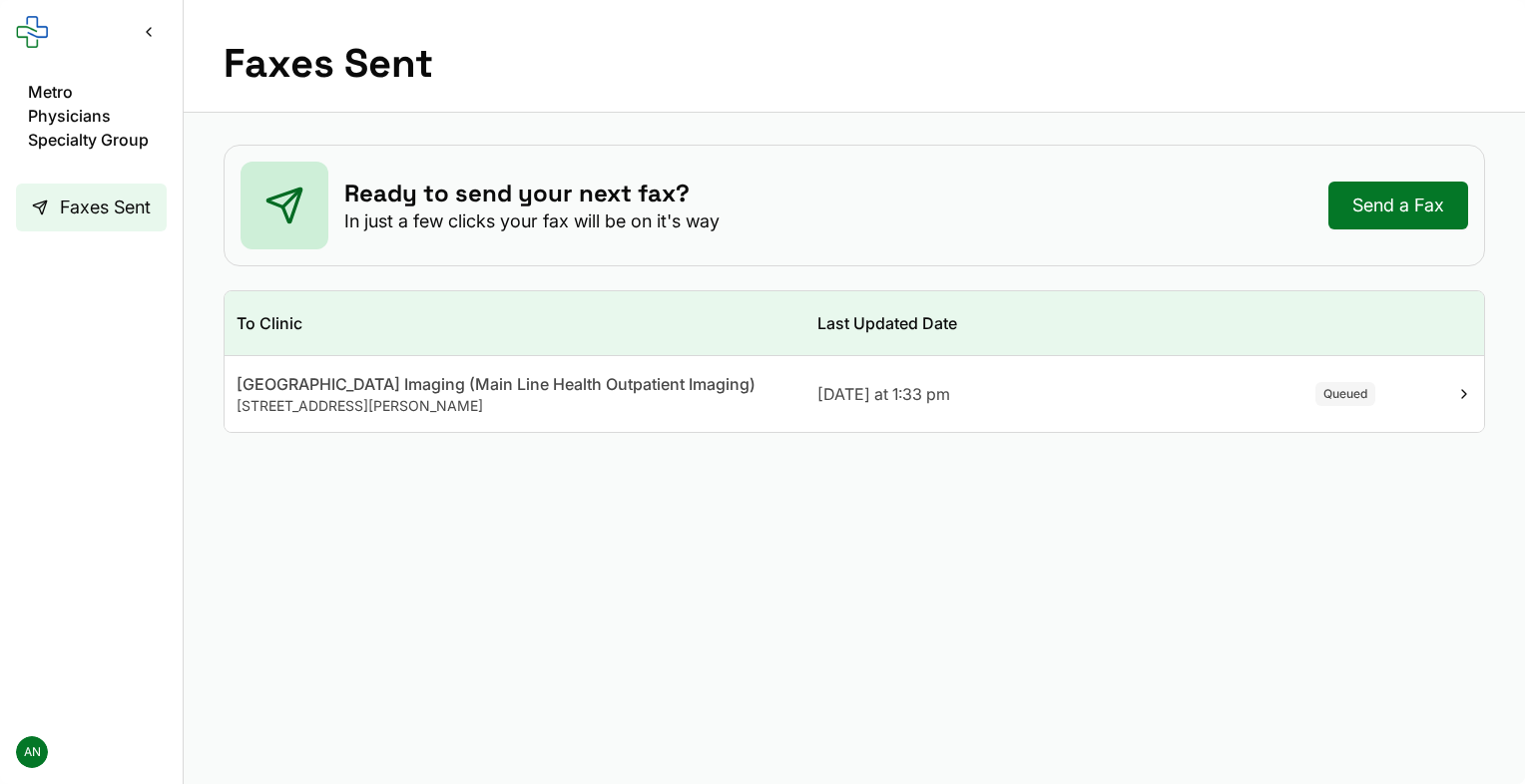 click on "Send a Fax" at bounding box center [1398, 205] 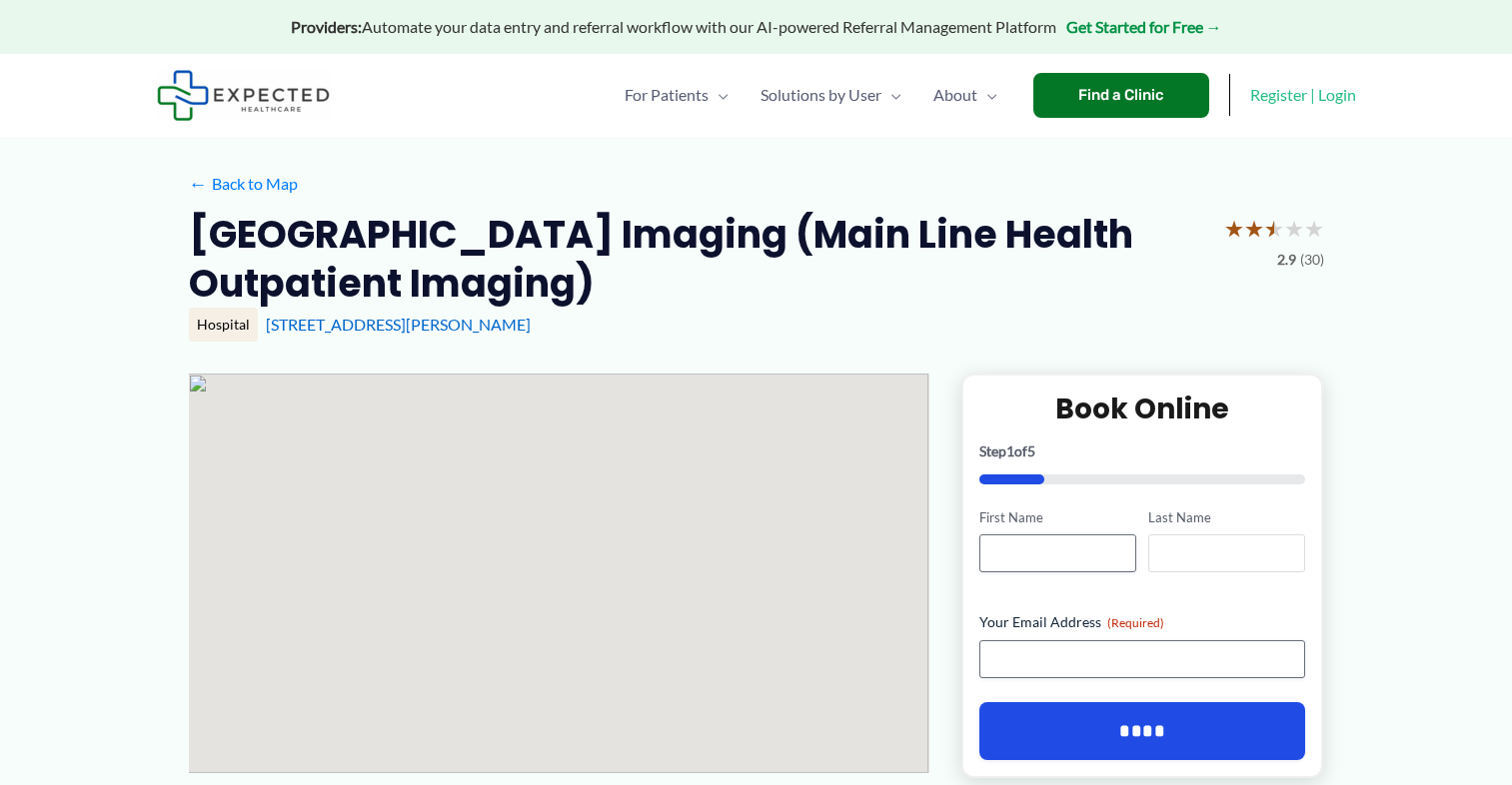 scroll, scrollTop: 0, scrollLeft: 0, axis: both 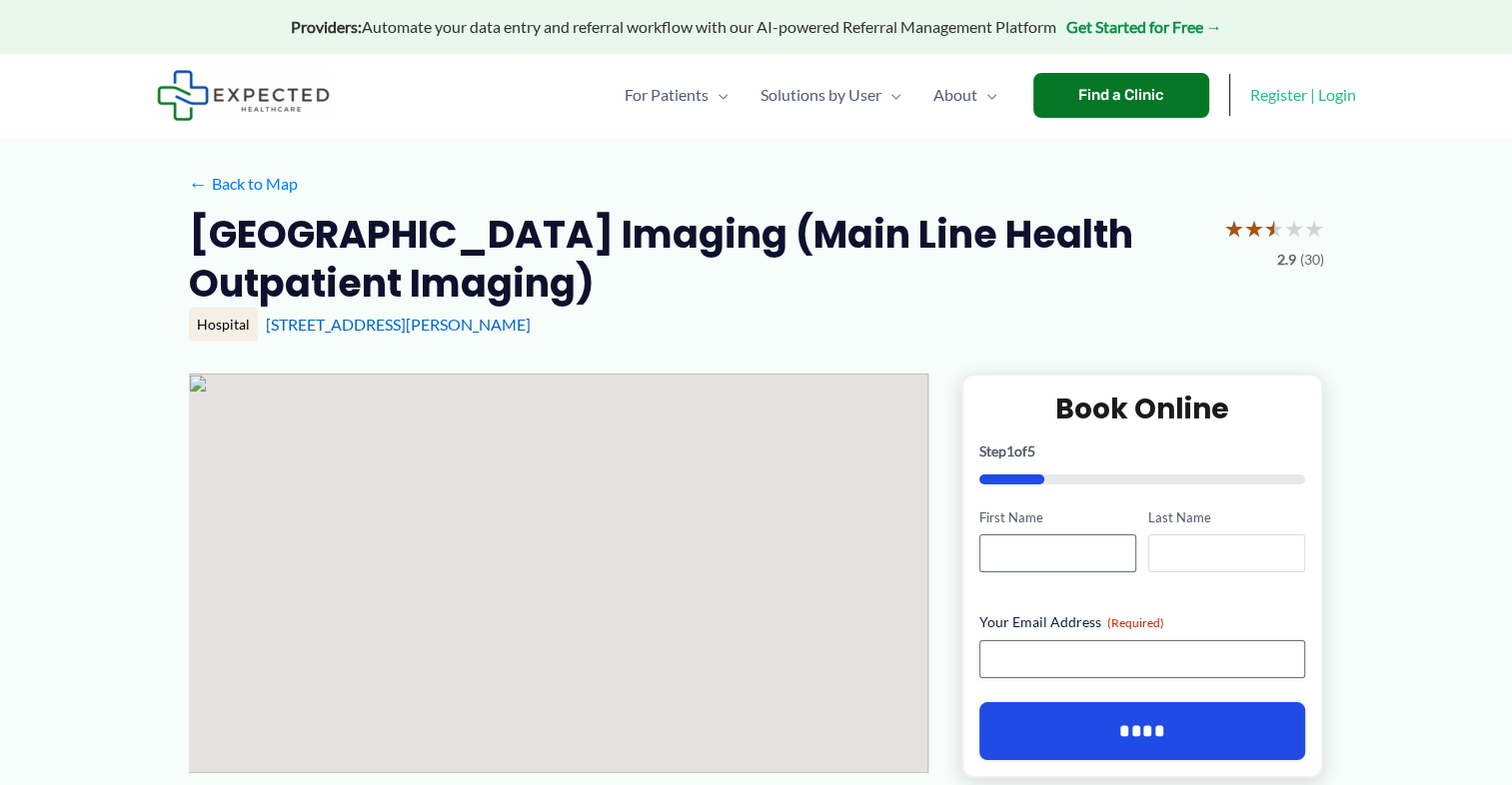 click on "Last Name" at bounding box center (1226, 553) 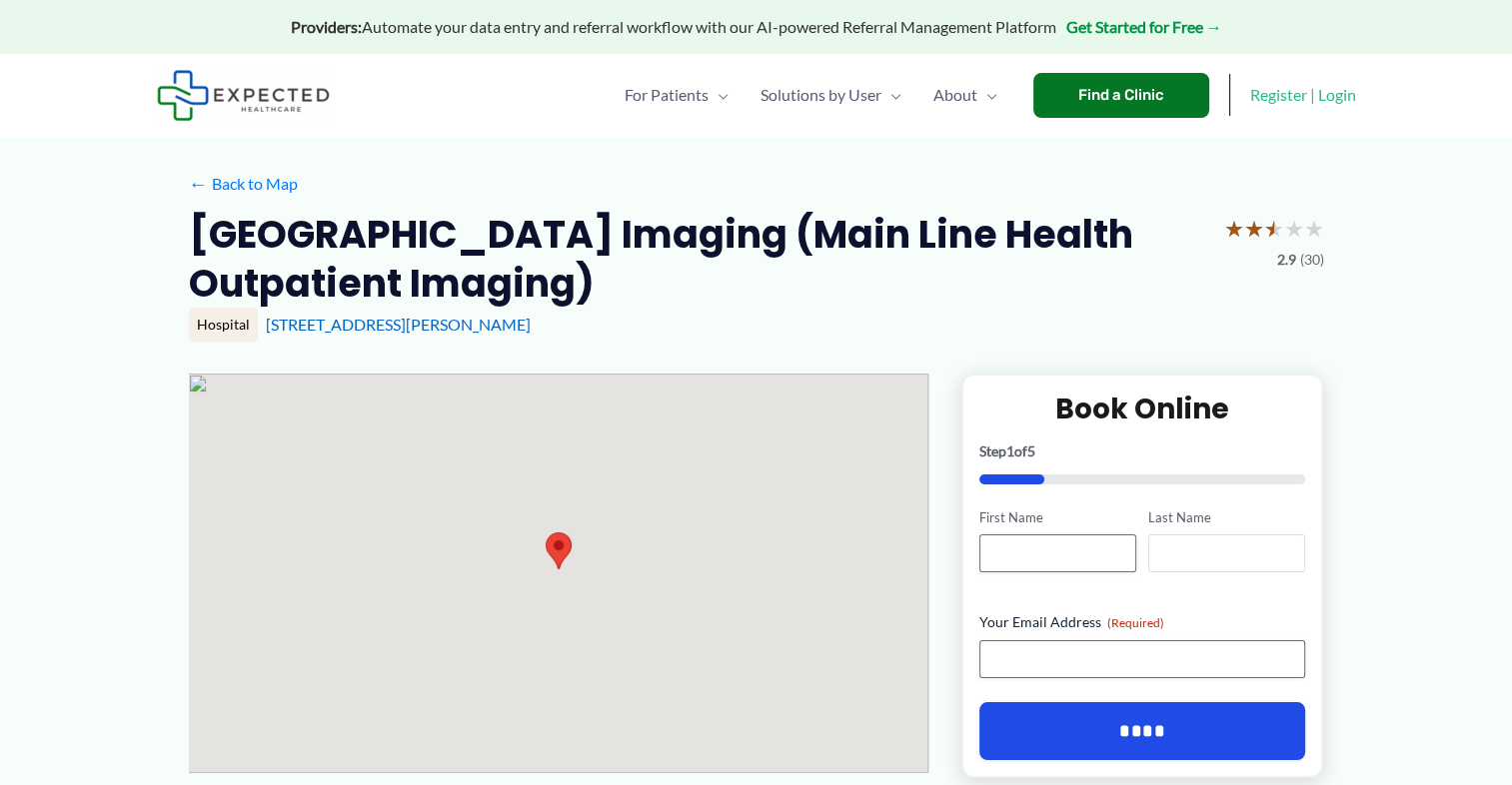 scroll, scrollTop: 0, scrollLeft: 0, axis: both 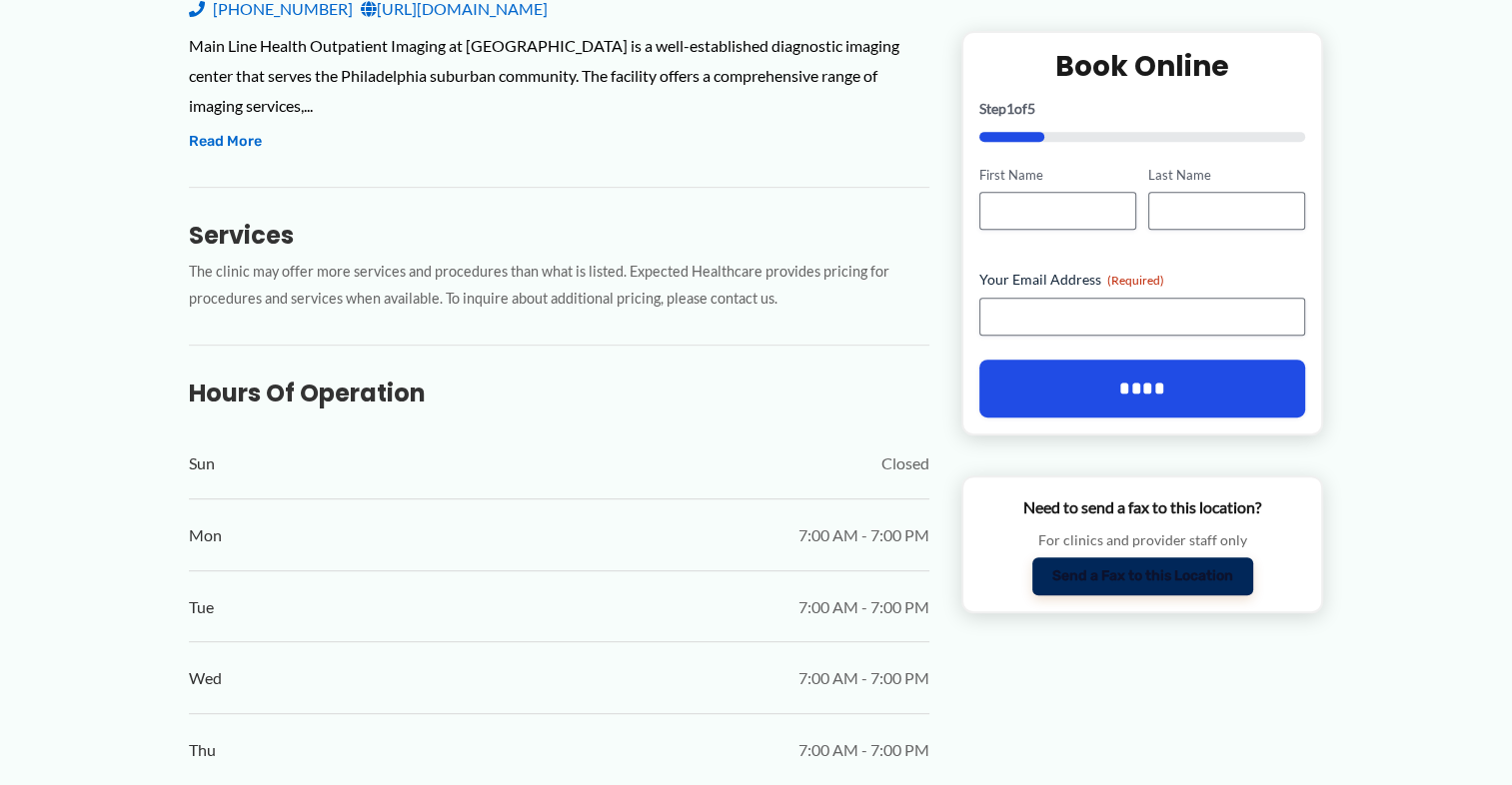 click on "Send a Fax to this Location" at bounding box center [1142, 577] 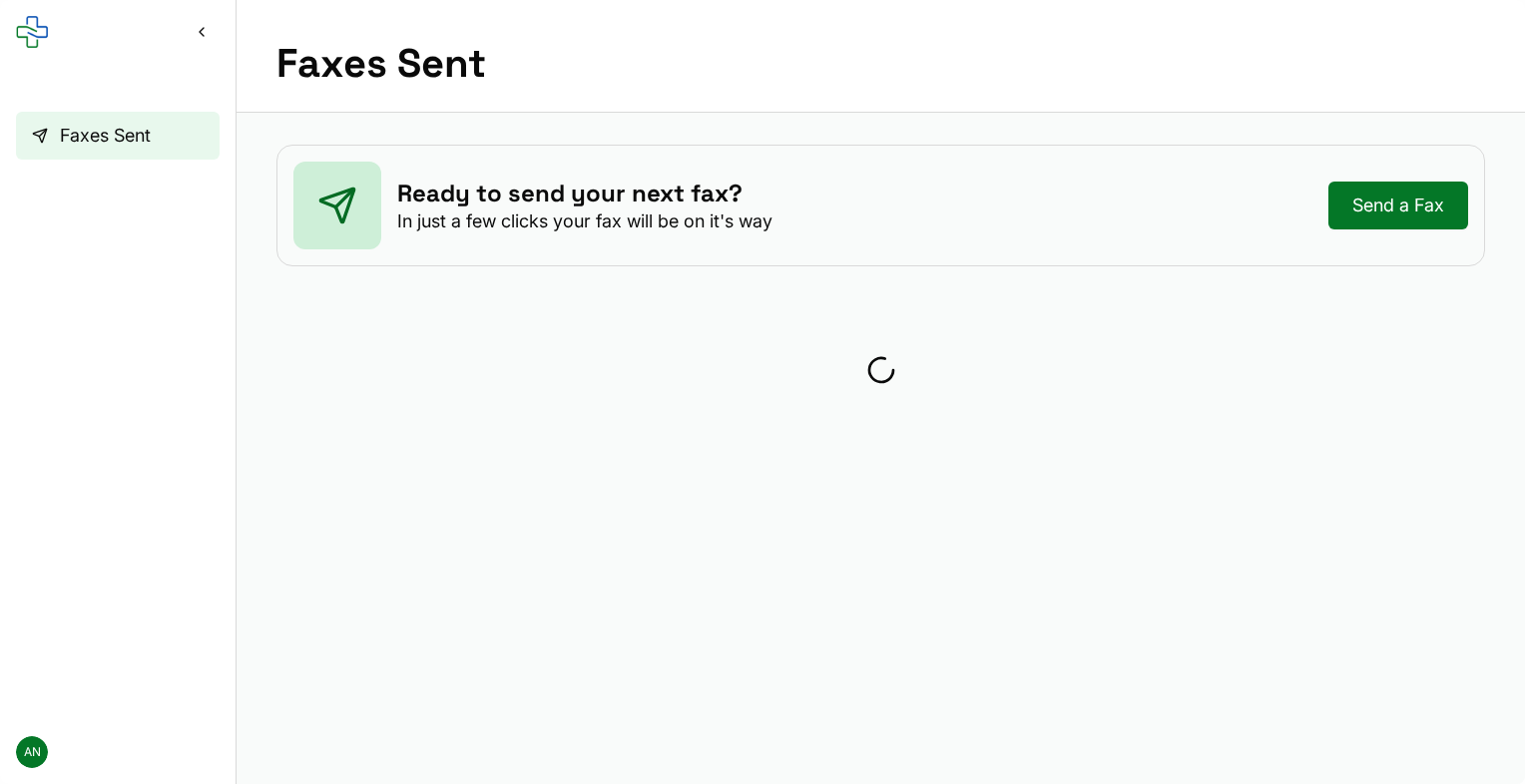 scroll, scrollTop: 0, scrollLeft: 0, axis: both 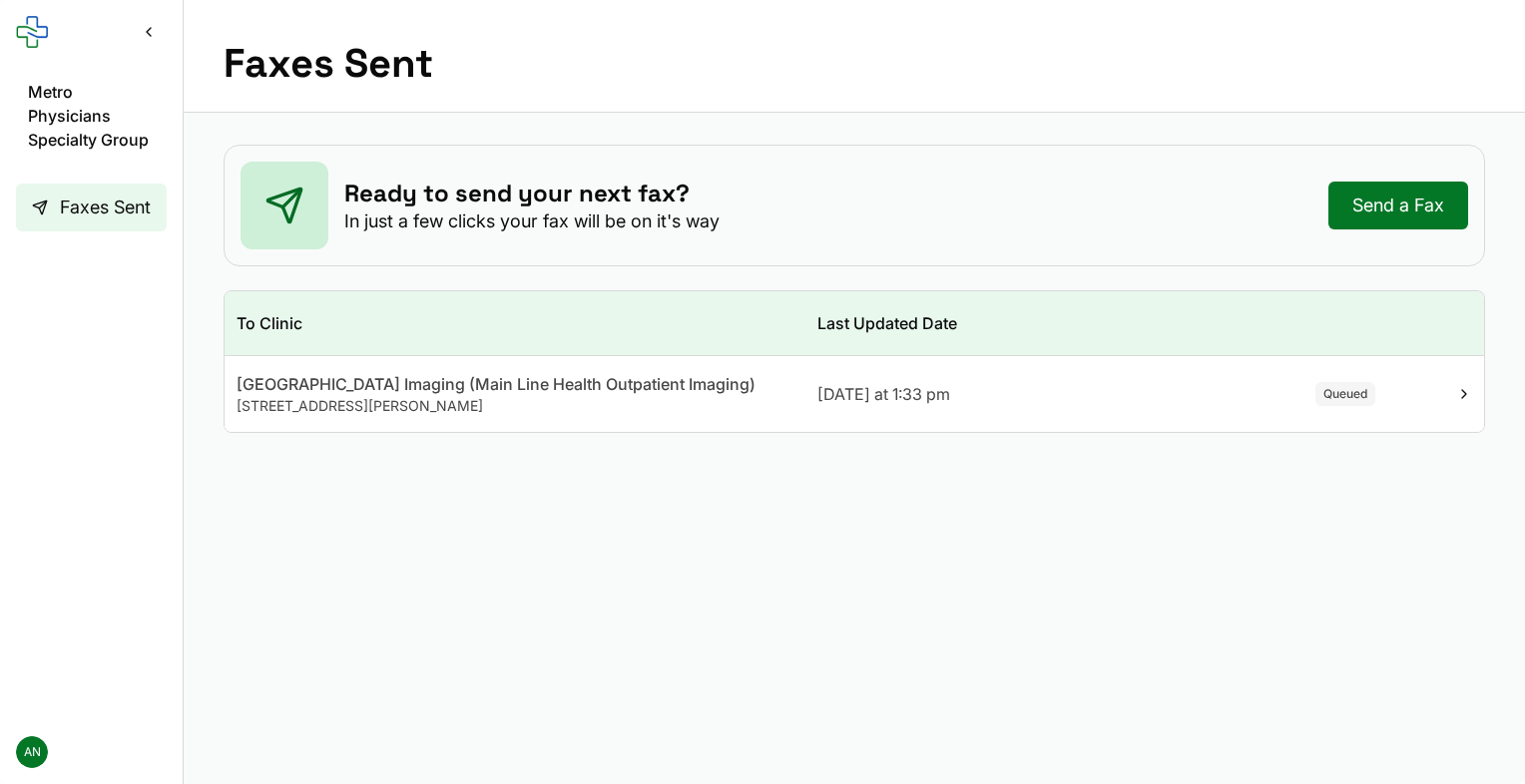 click on "Send a Fax" at bounding box center (1398, 205) 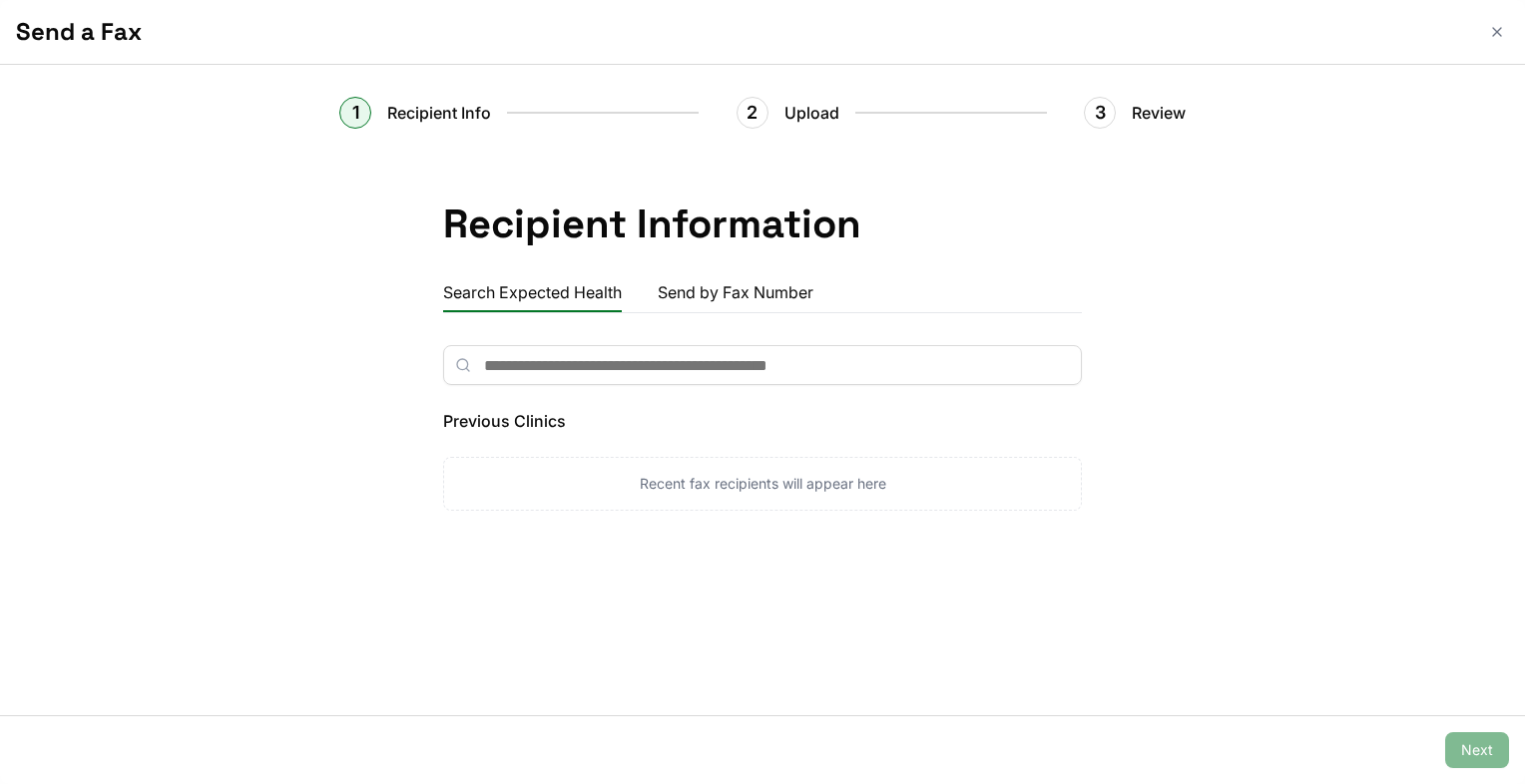 click on "Recent fax recipients will appear here" at bounding box center [762, 484] 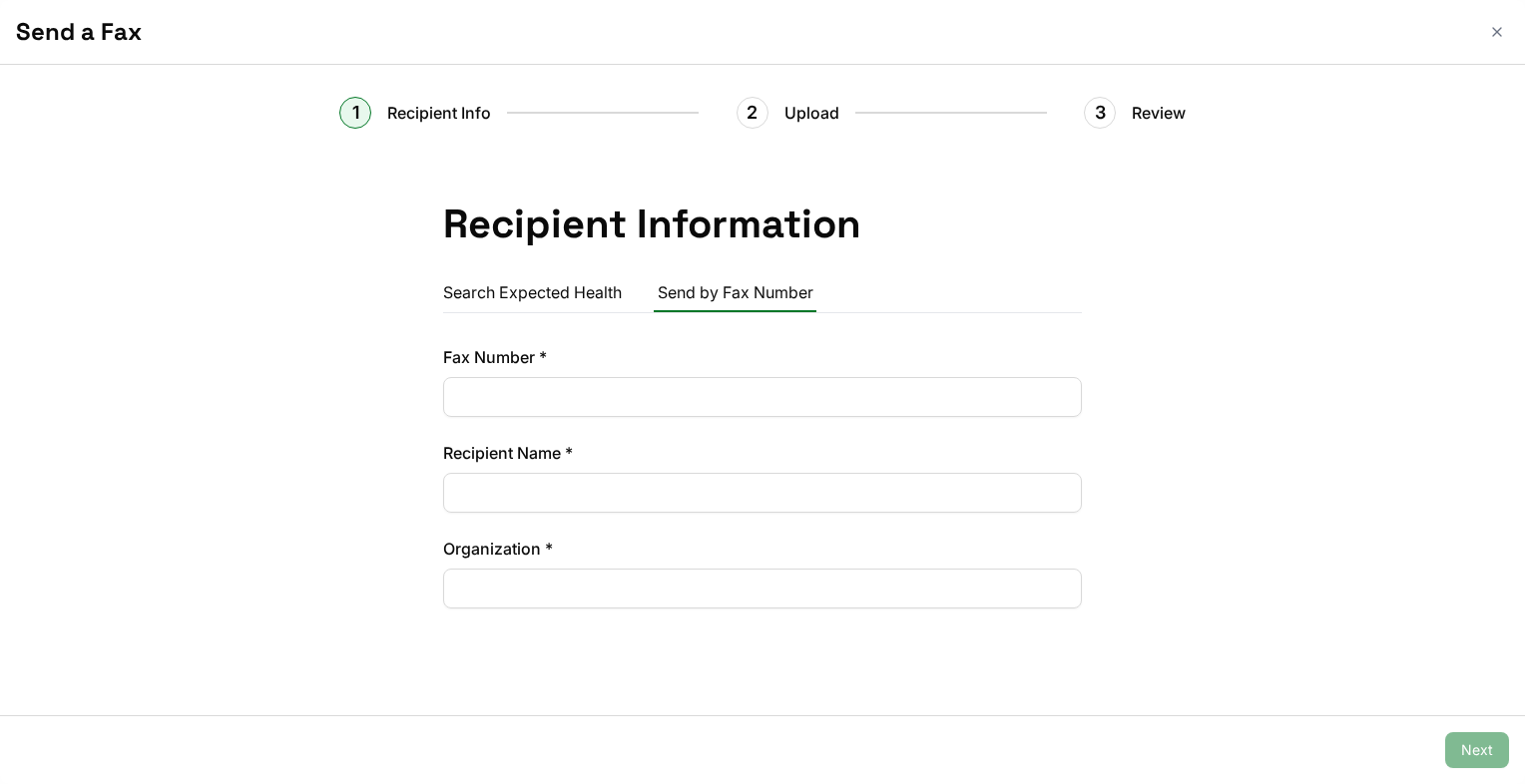 click on "Send by Fax Number" at bounding box center [735, 292] 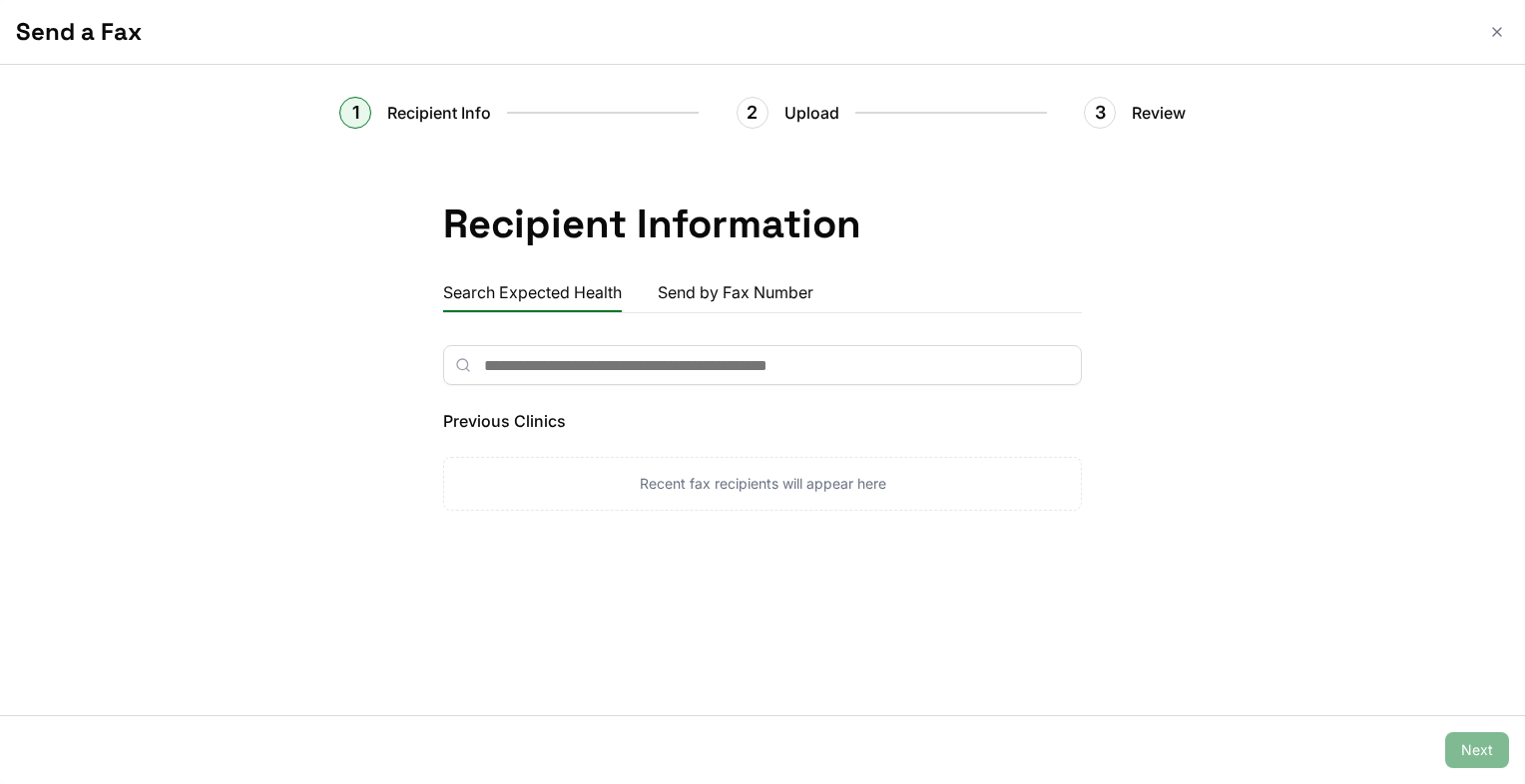 click on "Search Expected Health" at bounding box center (532, 292) 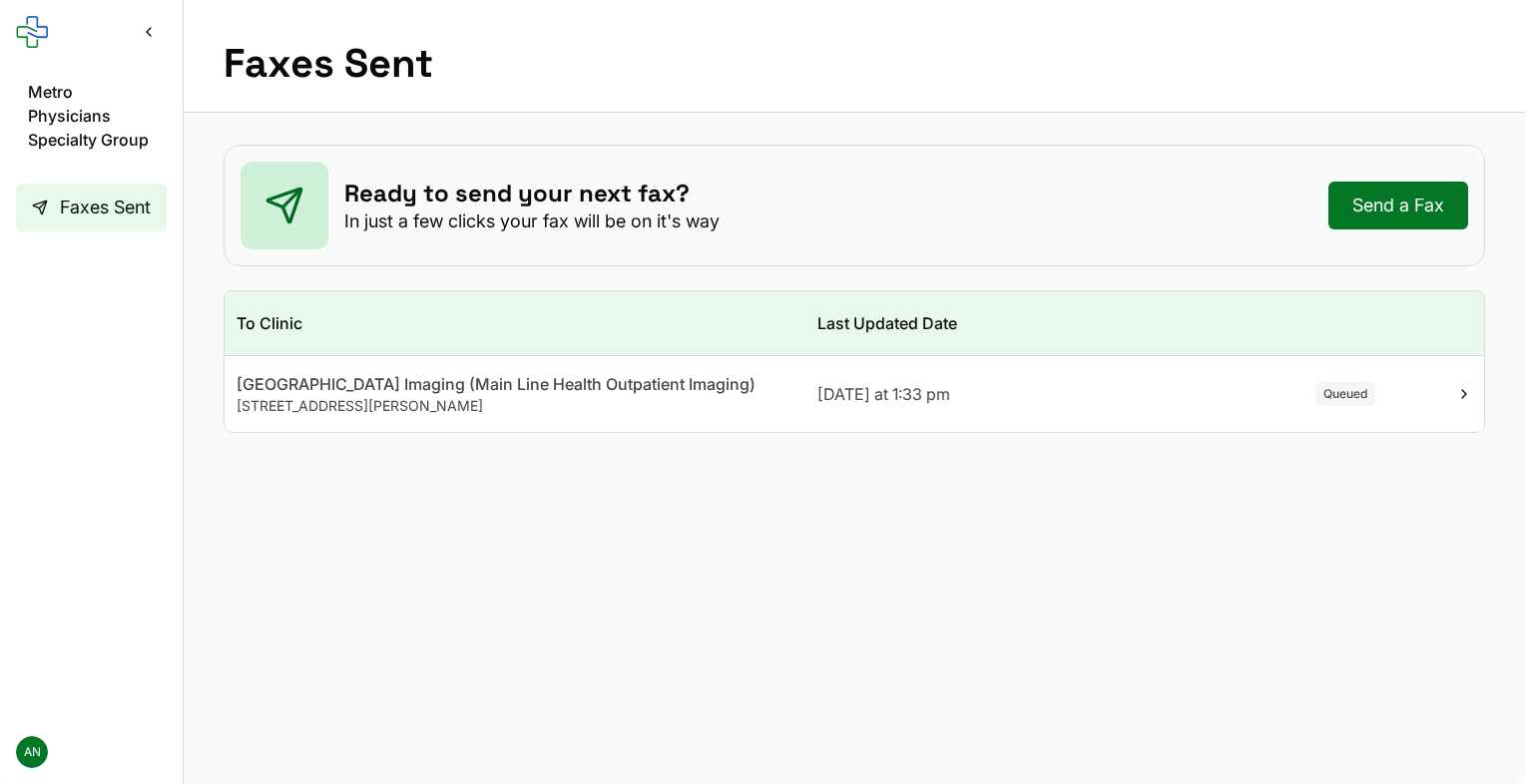 click 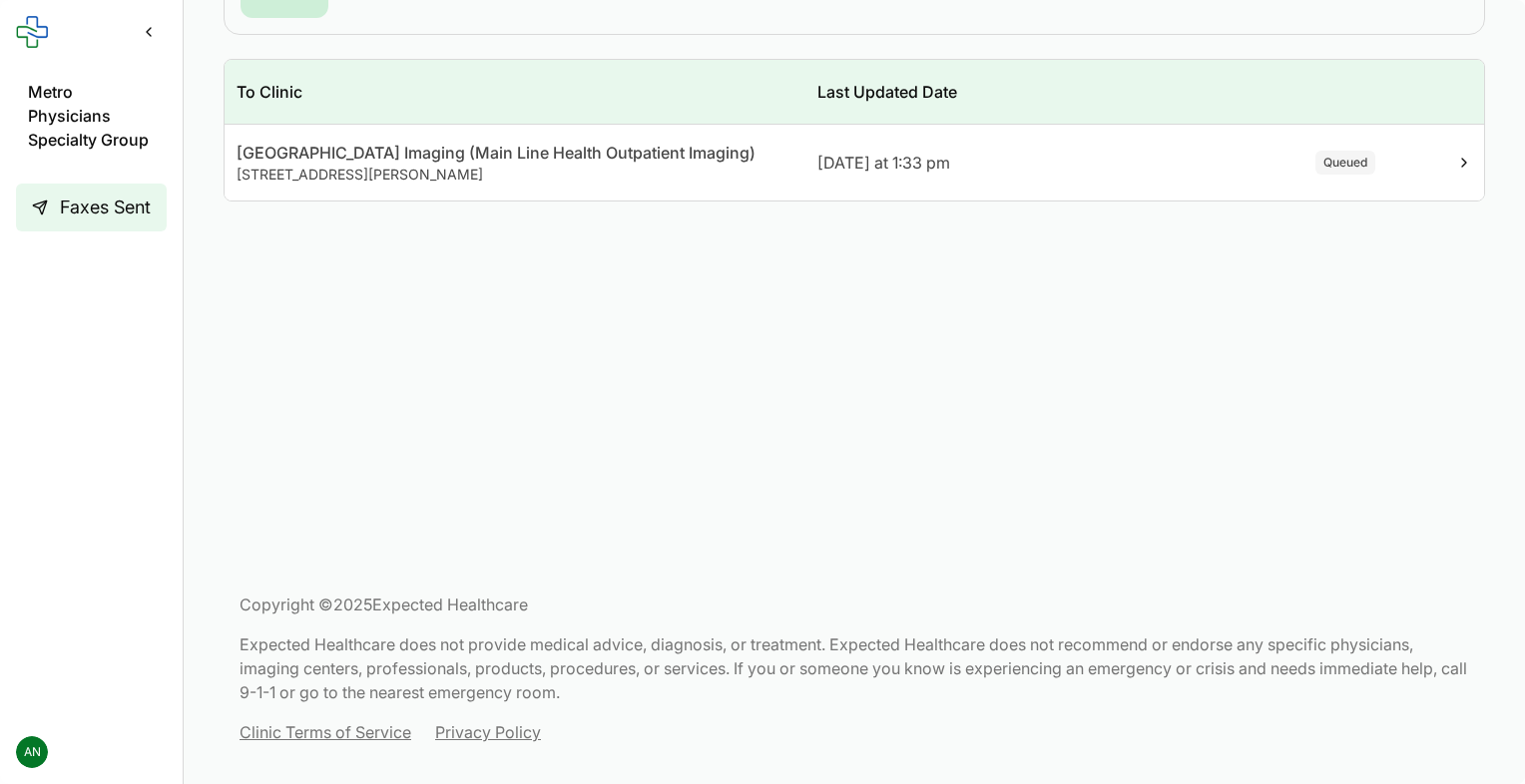 scroll, scrollTop: 0, scrollLeft: 0, axis: both 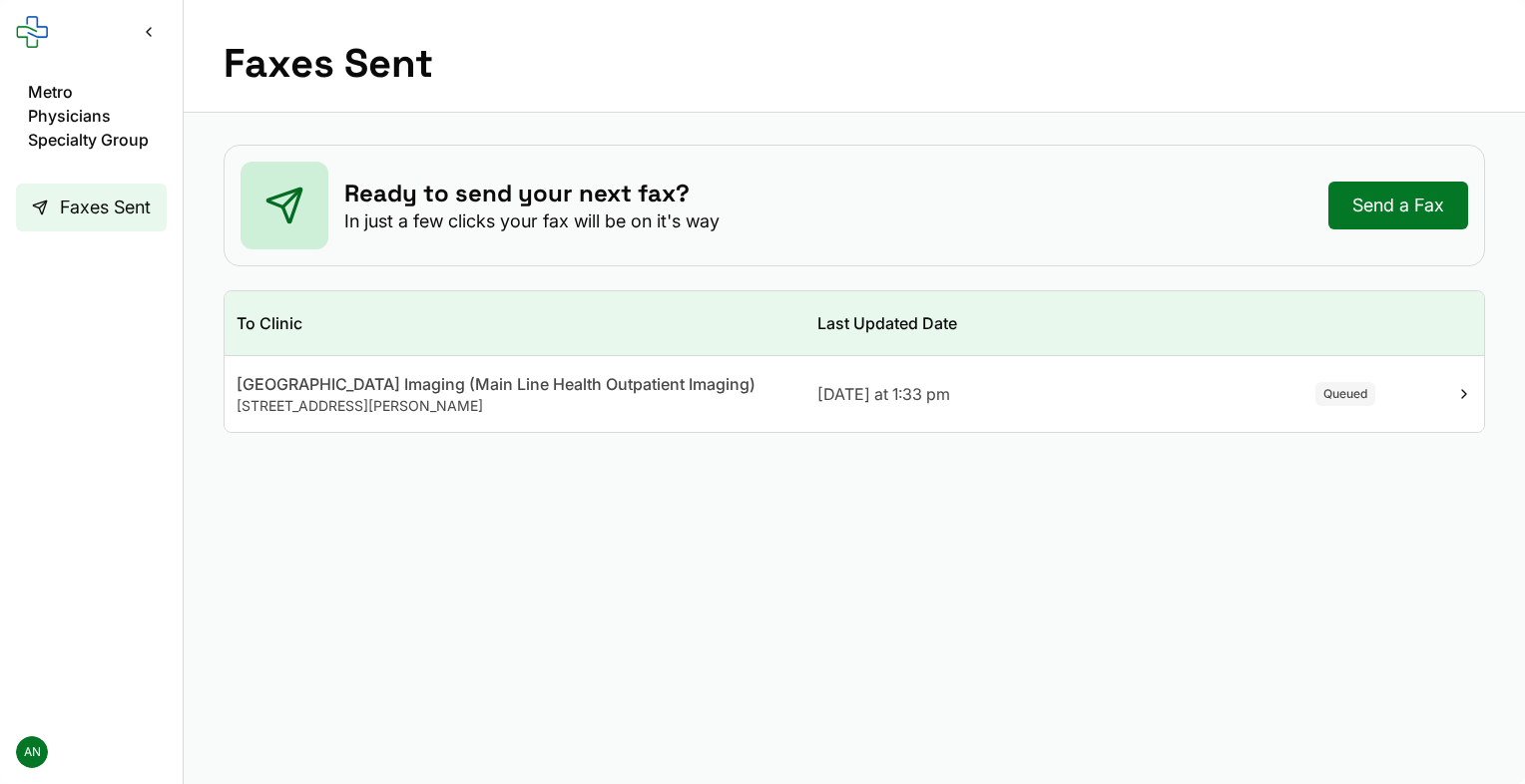 click on "Faxes Sent" at bounding box center [105, 207] 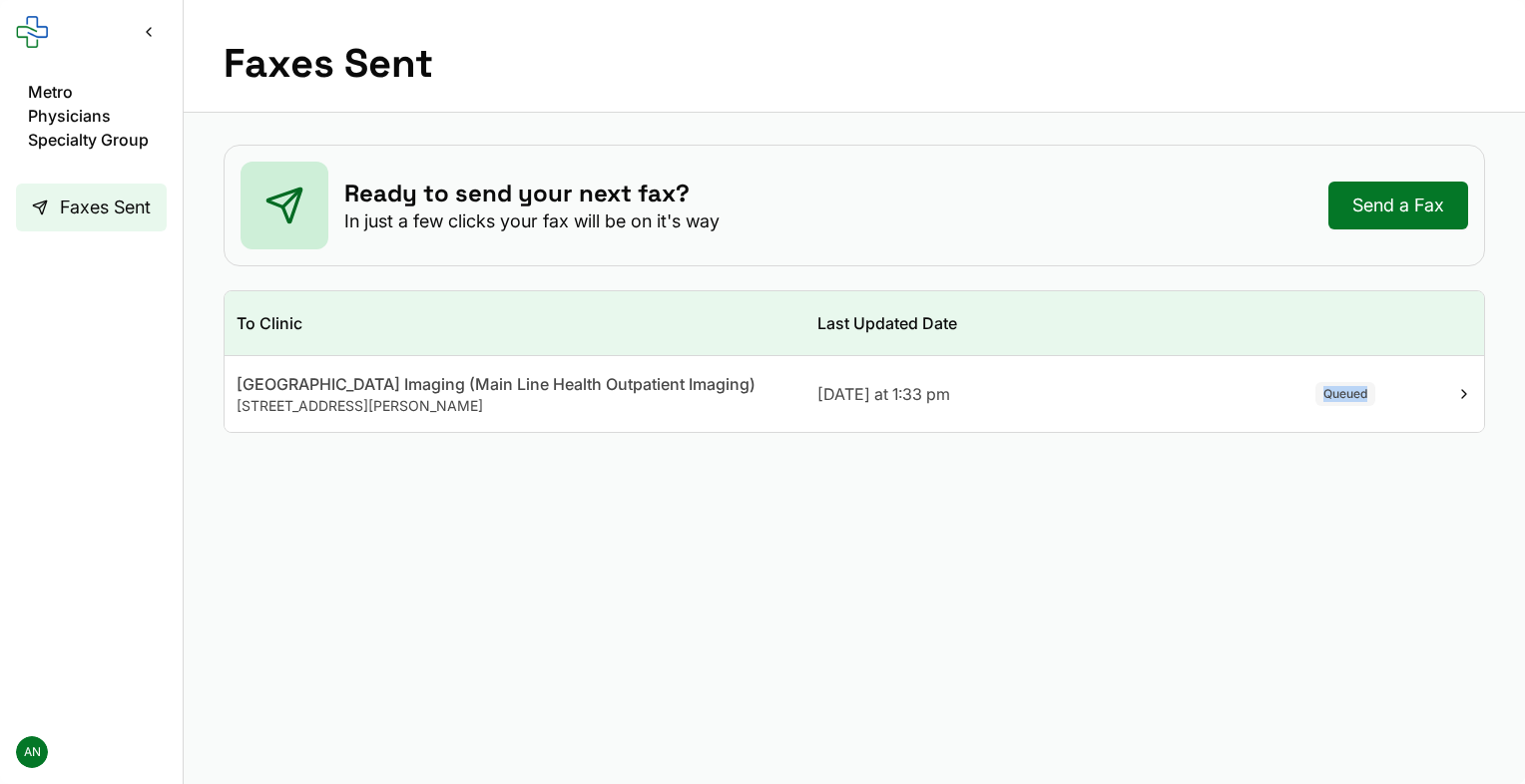 click on "Queued" at bounding box center [1345, 394] 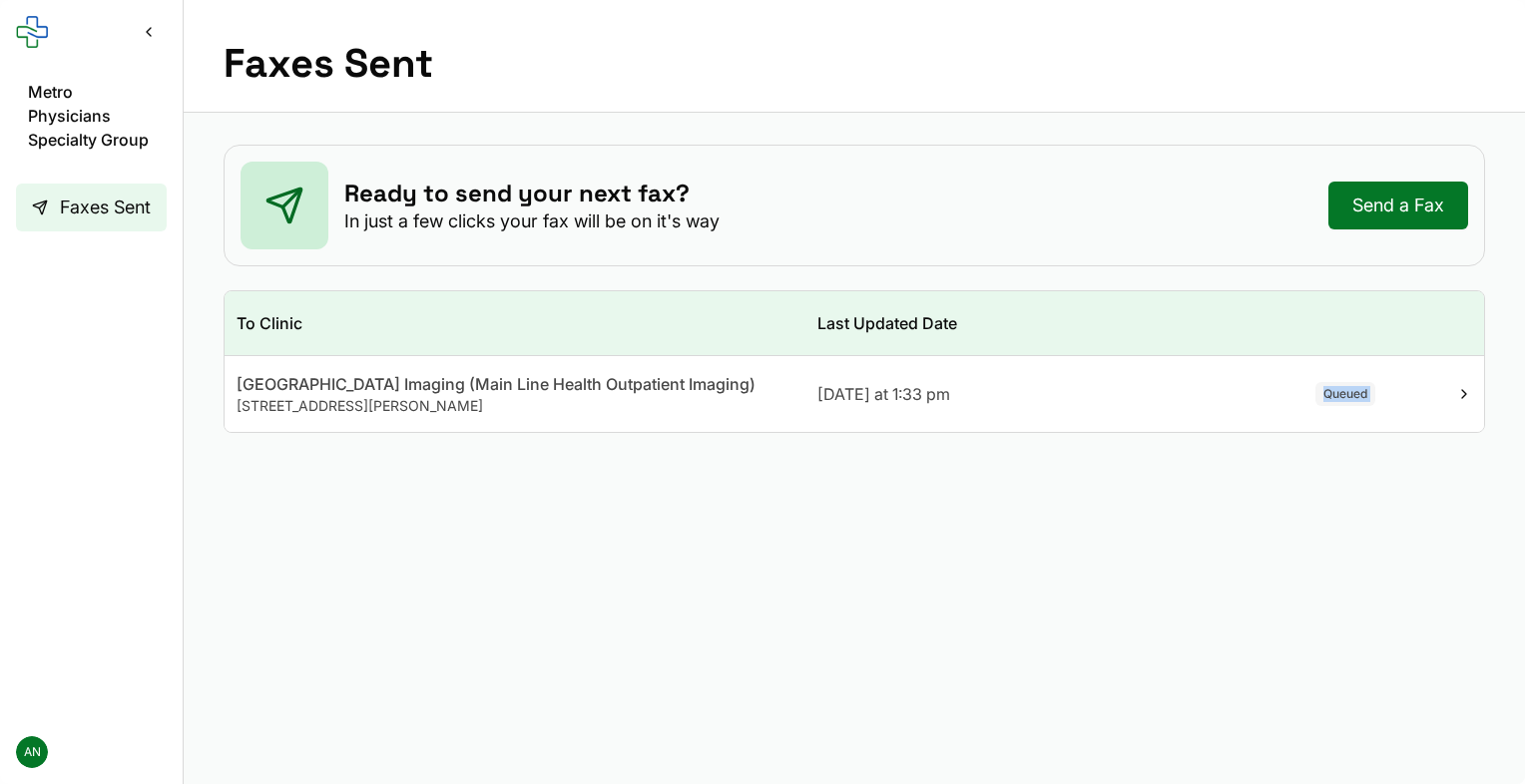 click on "Queued" at bounding box center [1345, 394] 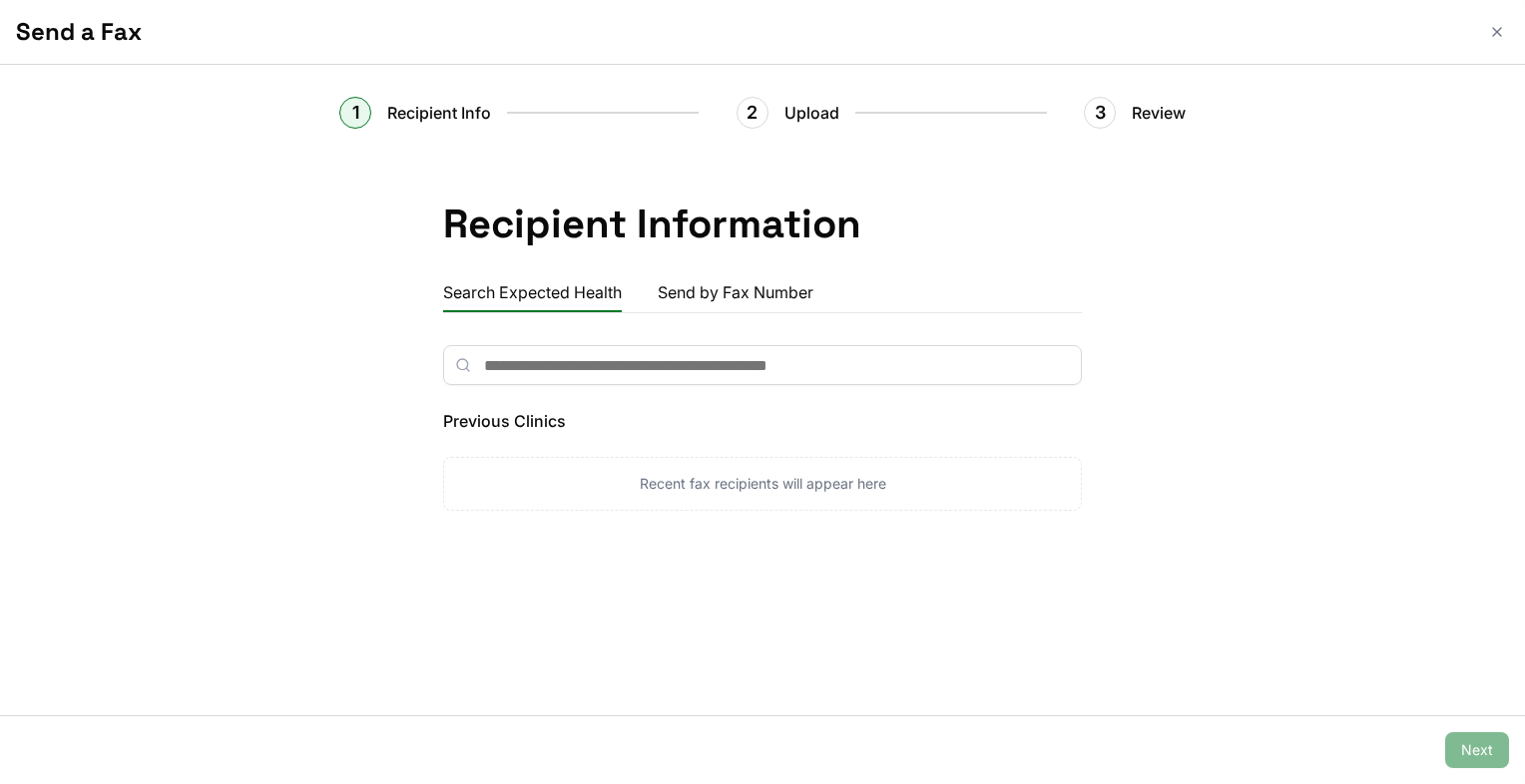 click at bounding box center [762, 365] 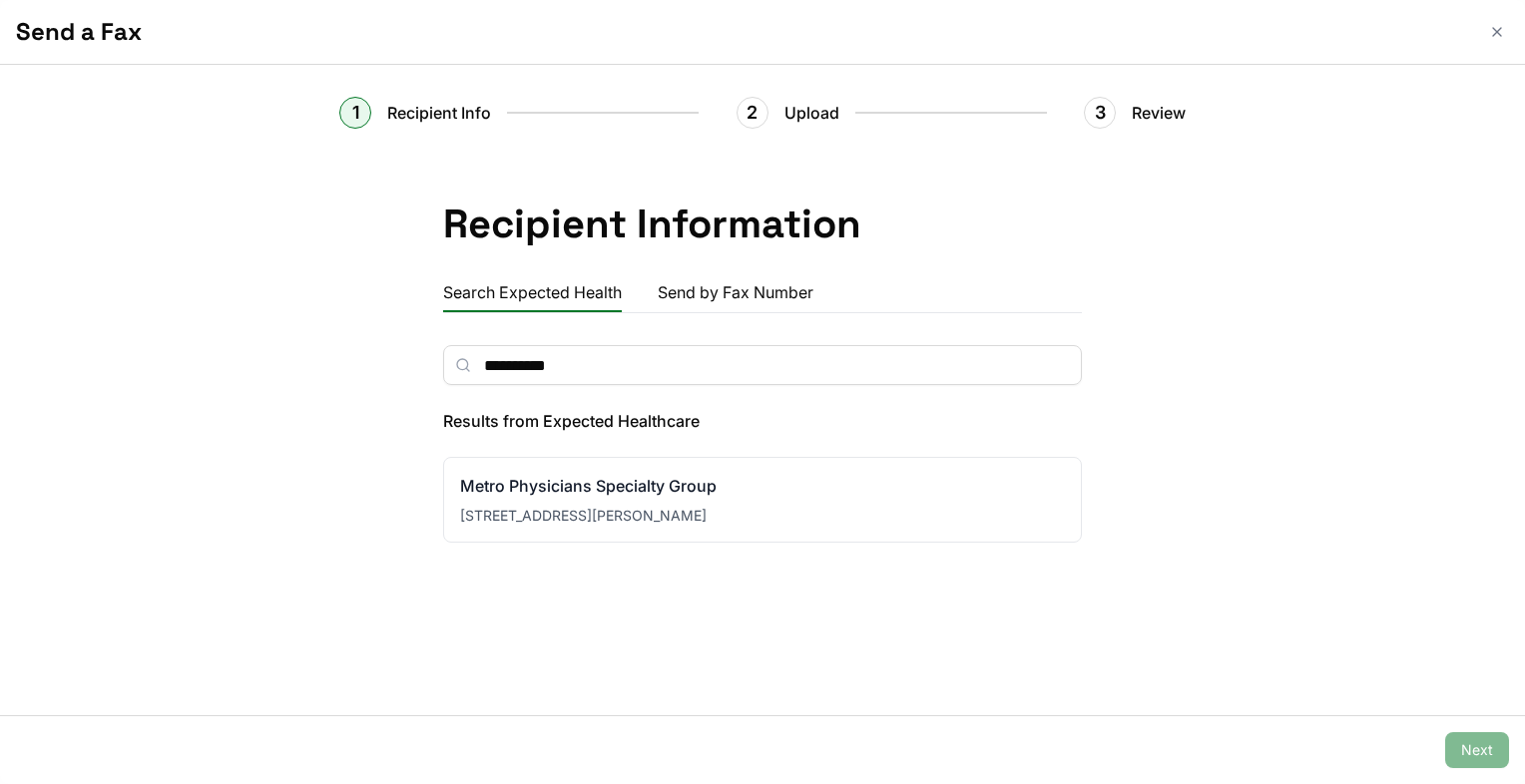 type on "**********" 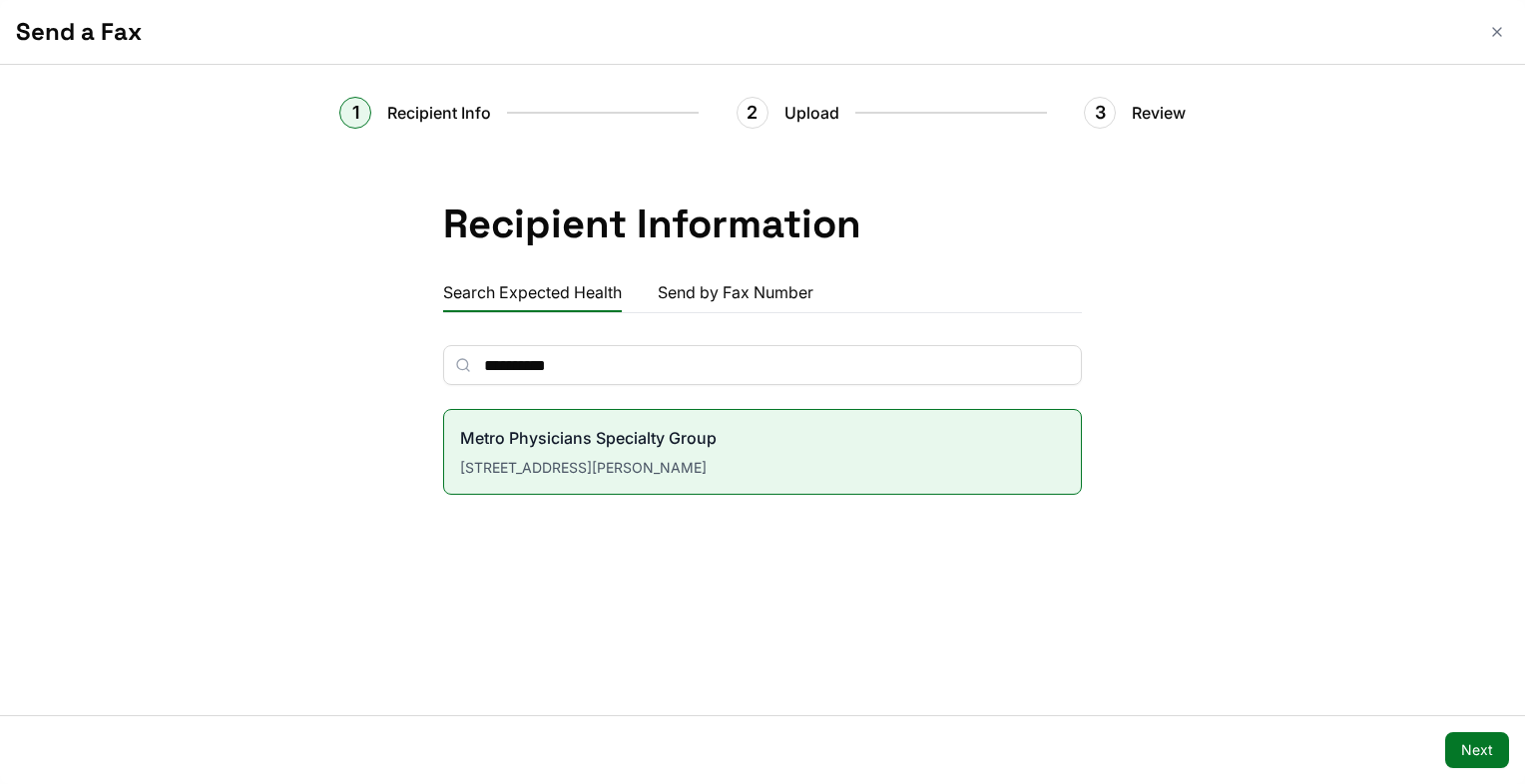 click on "Next" at bounding box center [1477, 750] 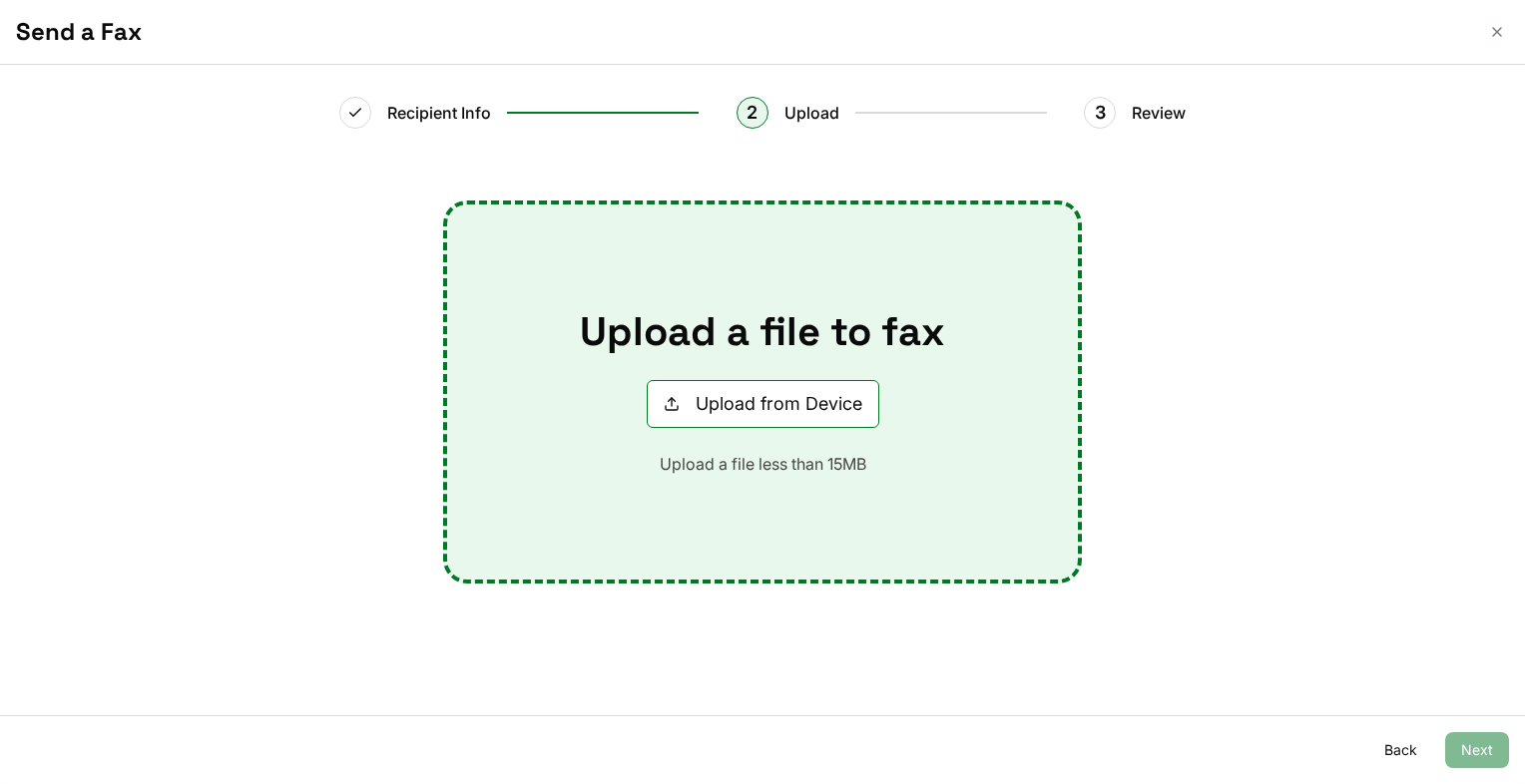 click on "Upload from Device" at bounding box center [762, 404] 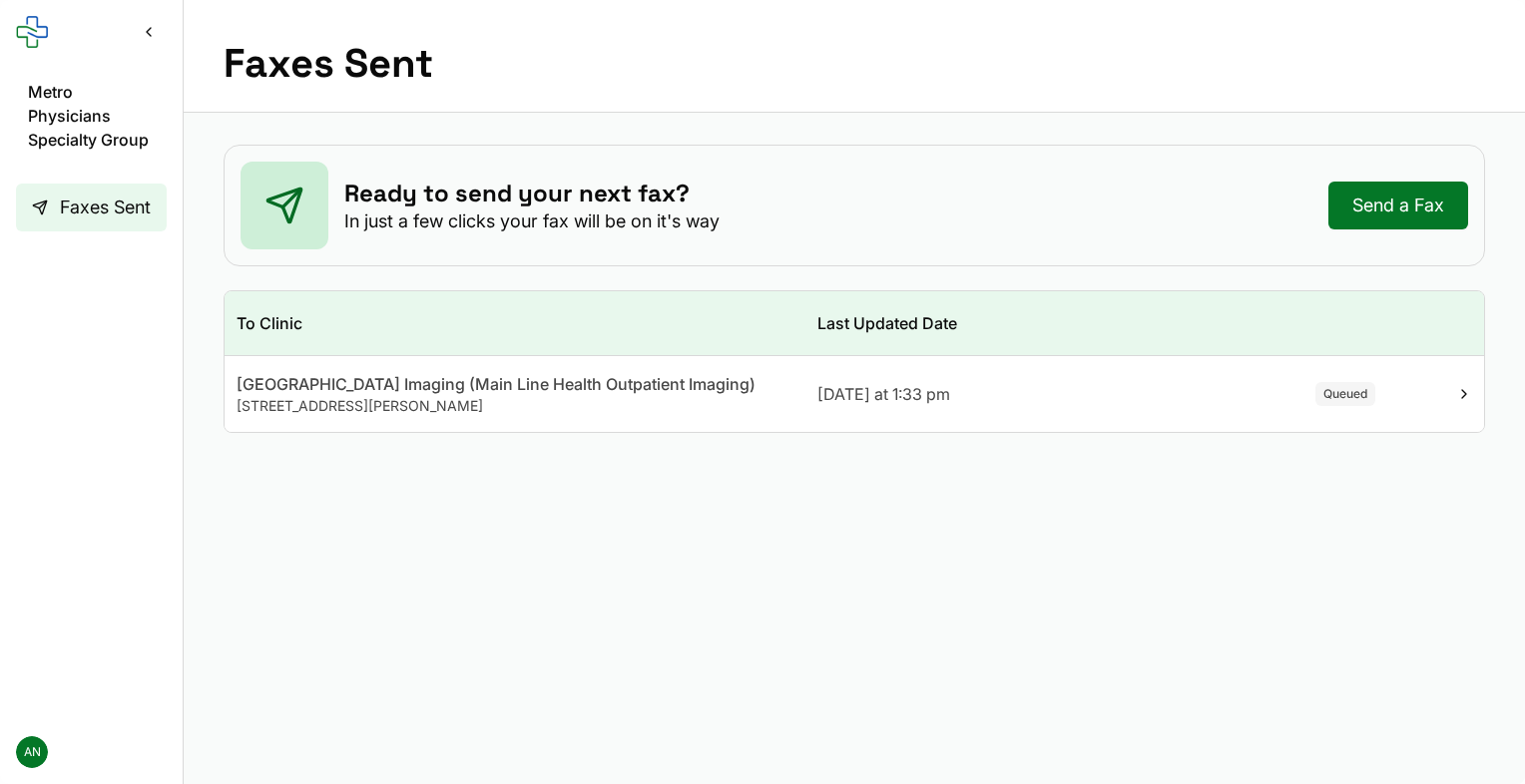 click on "[DATE] at 1:33 pm" at bounding box center (999, 394) 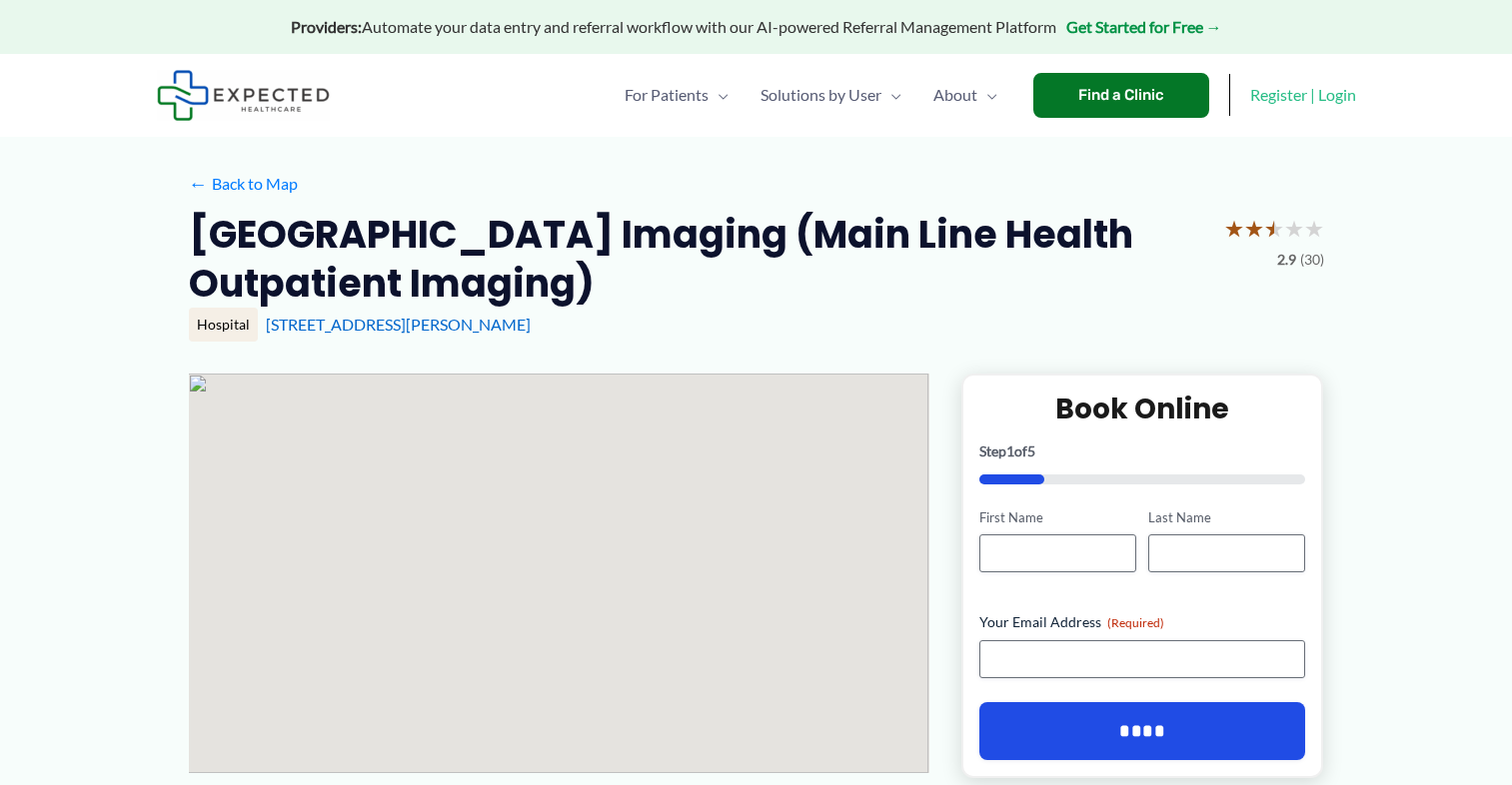scroll, scrollTop: 843, scrollLeft: 0, axis: vertical 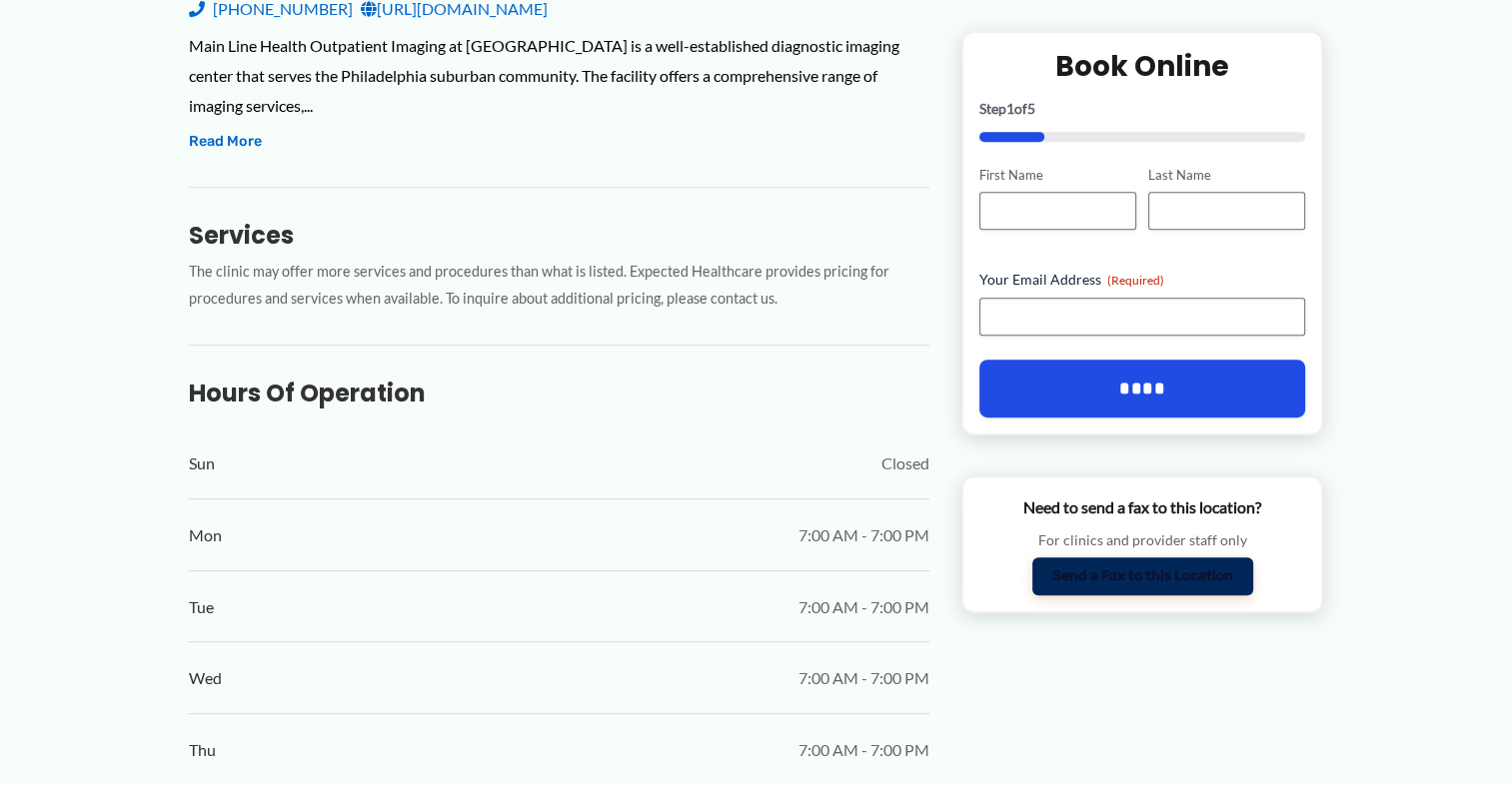 click on "Send a Fax to this Location" at bounding box center (1142, 577) 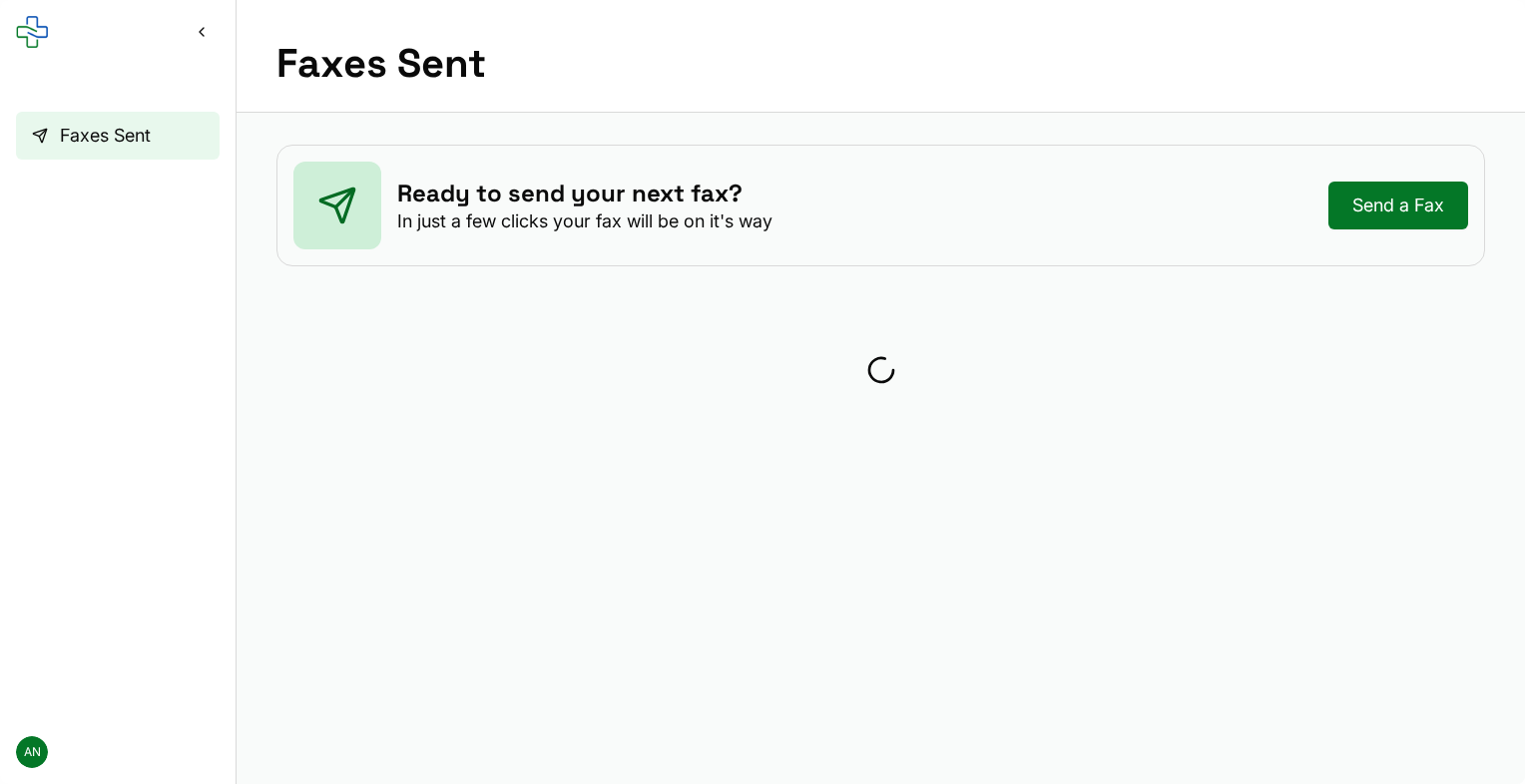 scroll, scrollTop: 0, scrollLeft: 0, axis: both 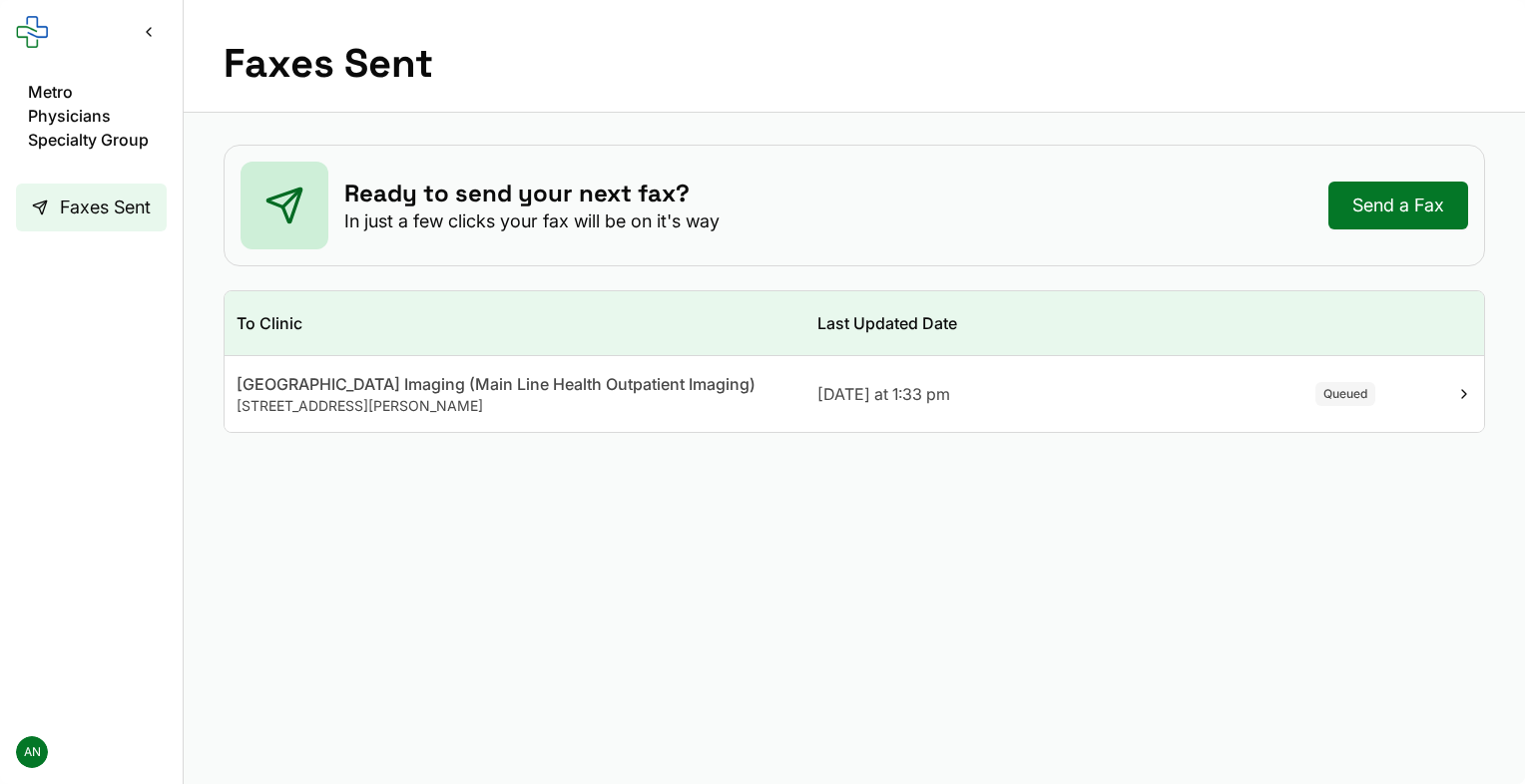 click 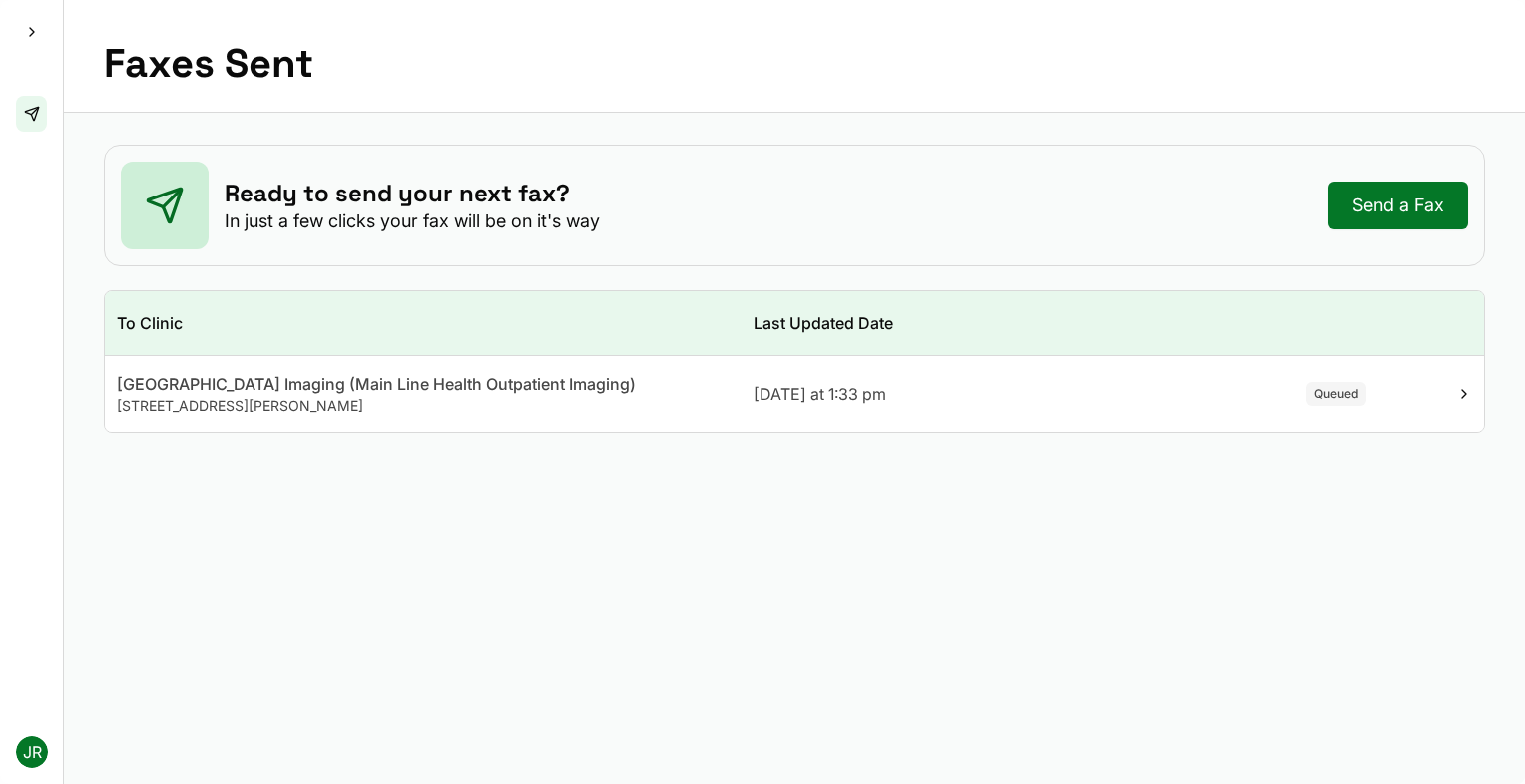 click at bounding box center [32, 32] 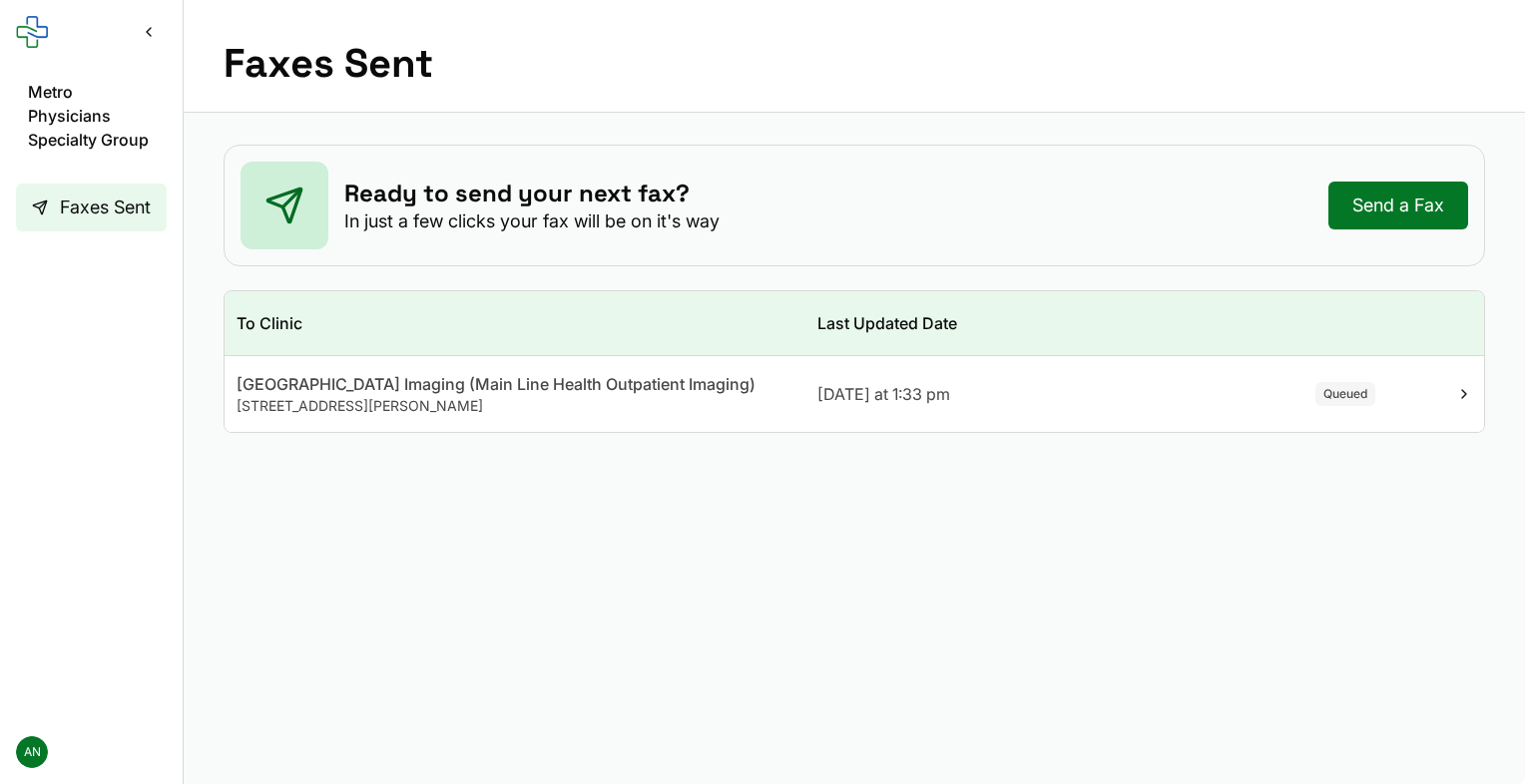 click on "Queued" at bounding box center [1345, 394] 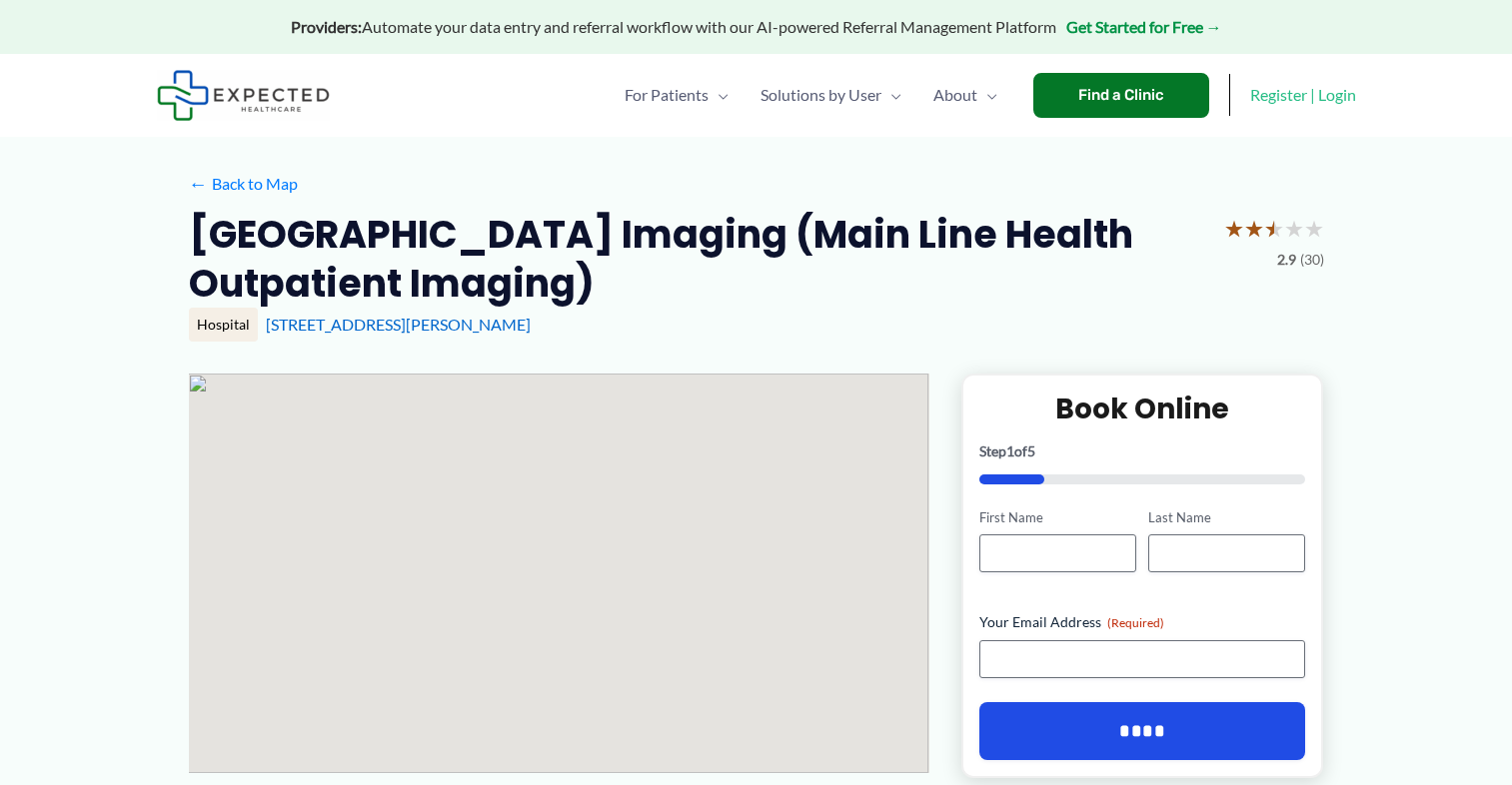 scroll, scrollTop: 0, scrollLeft: 0, axis: both 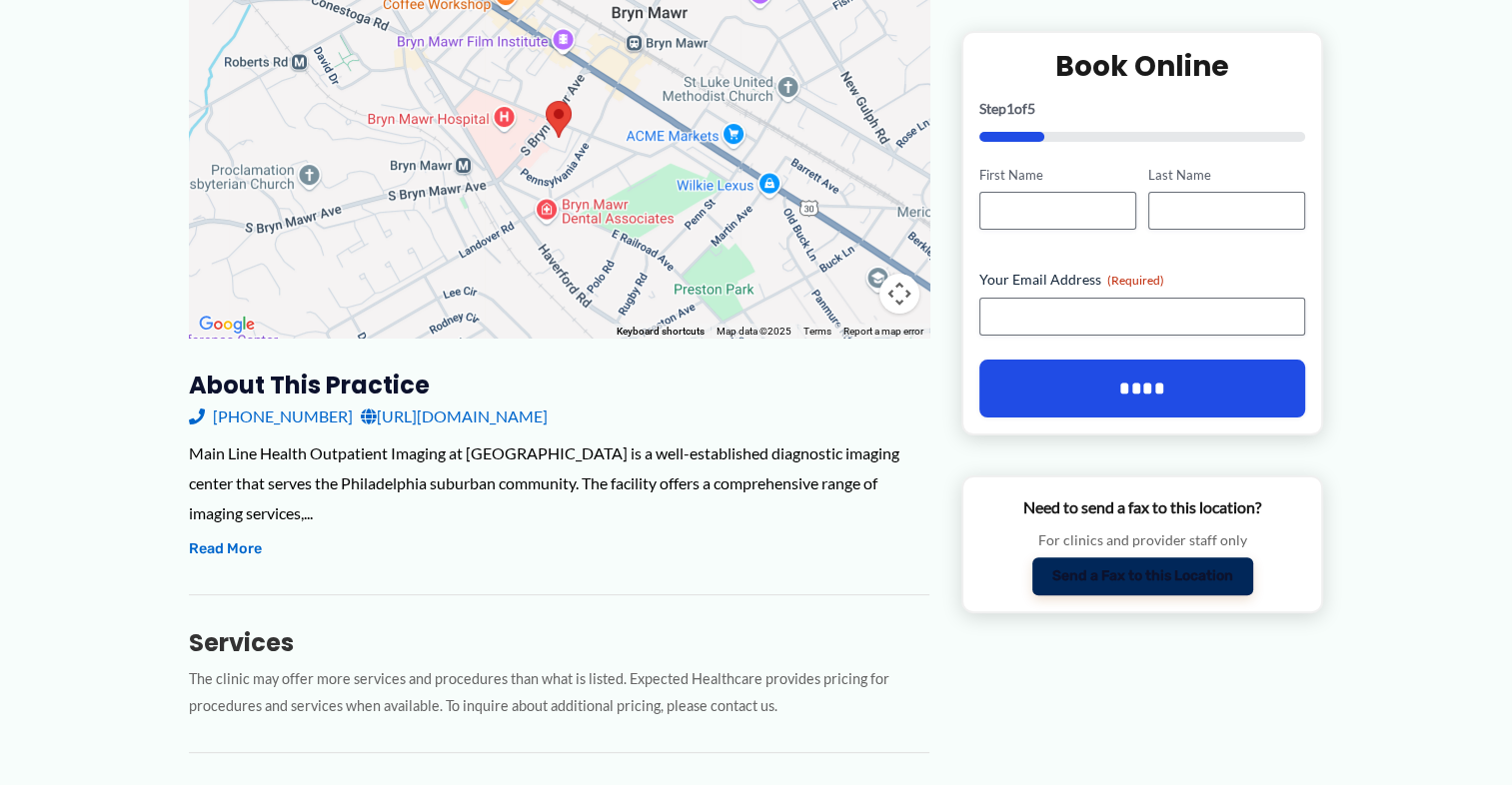 click on "Send a Fax to this Location" at bounding box center [1142, 577] 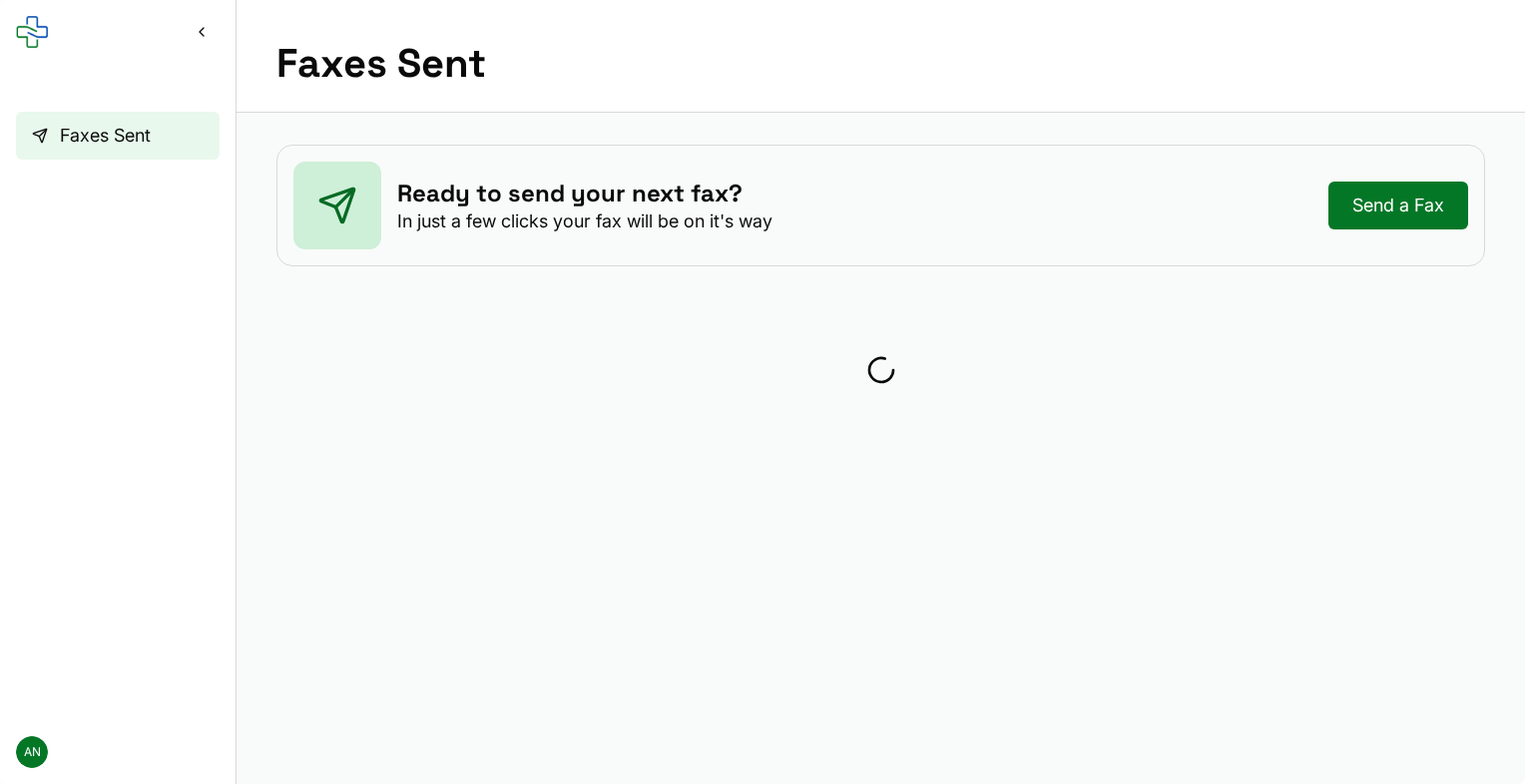 scroll, scrollTop: 0, scrollLeft: 0, axis: both 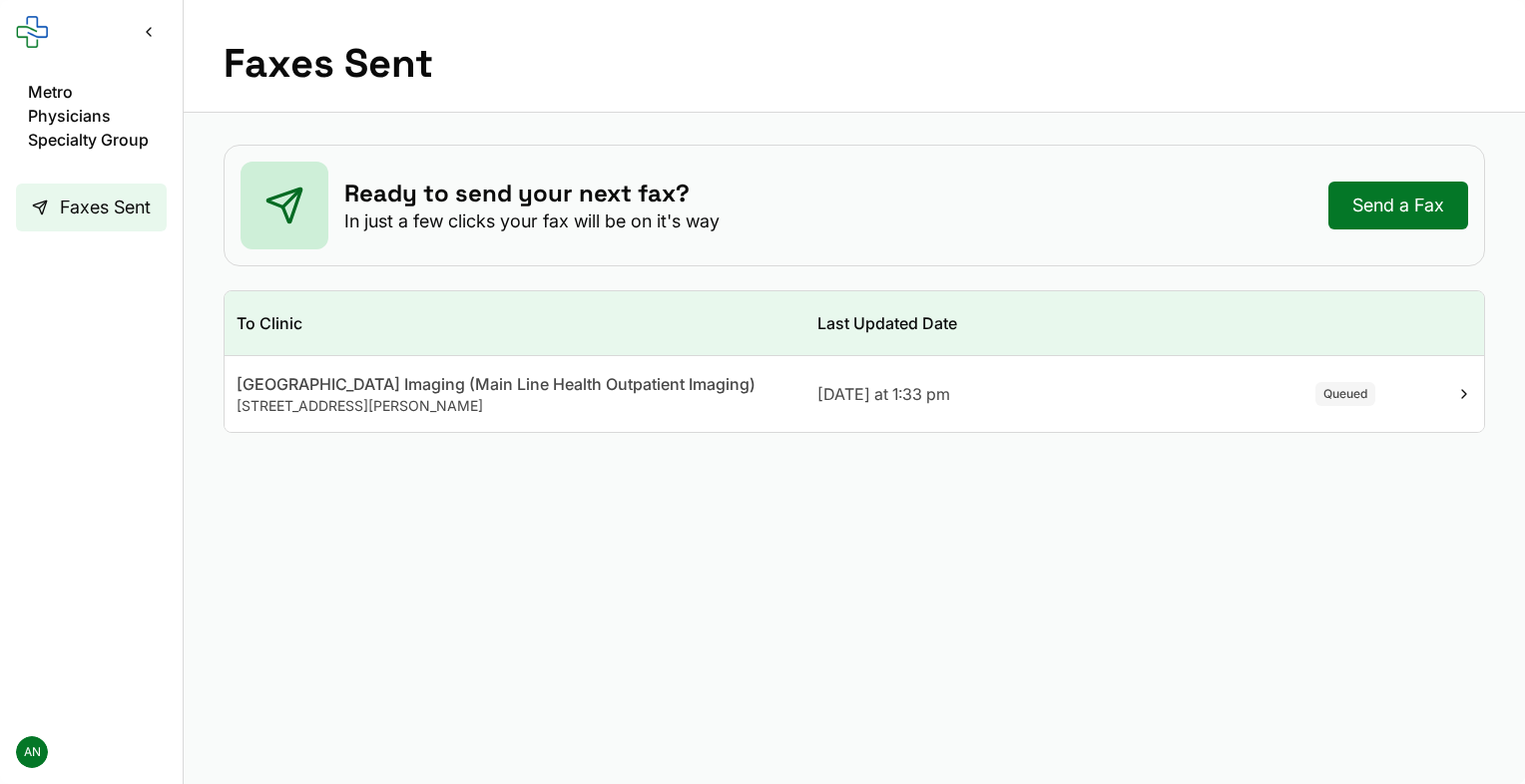 click 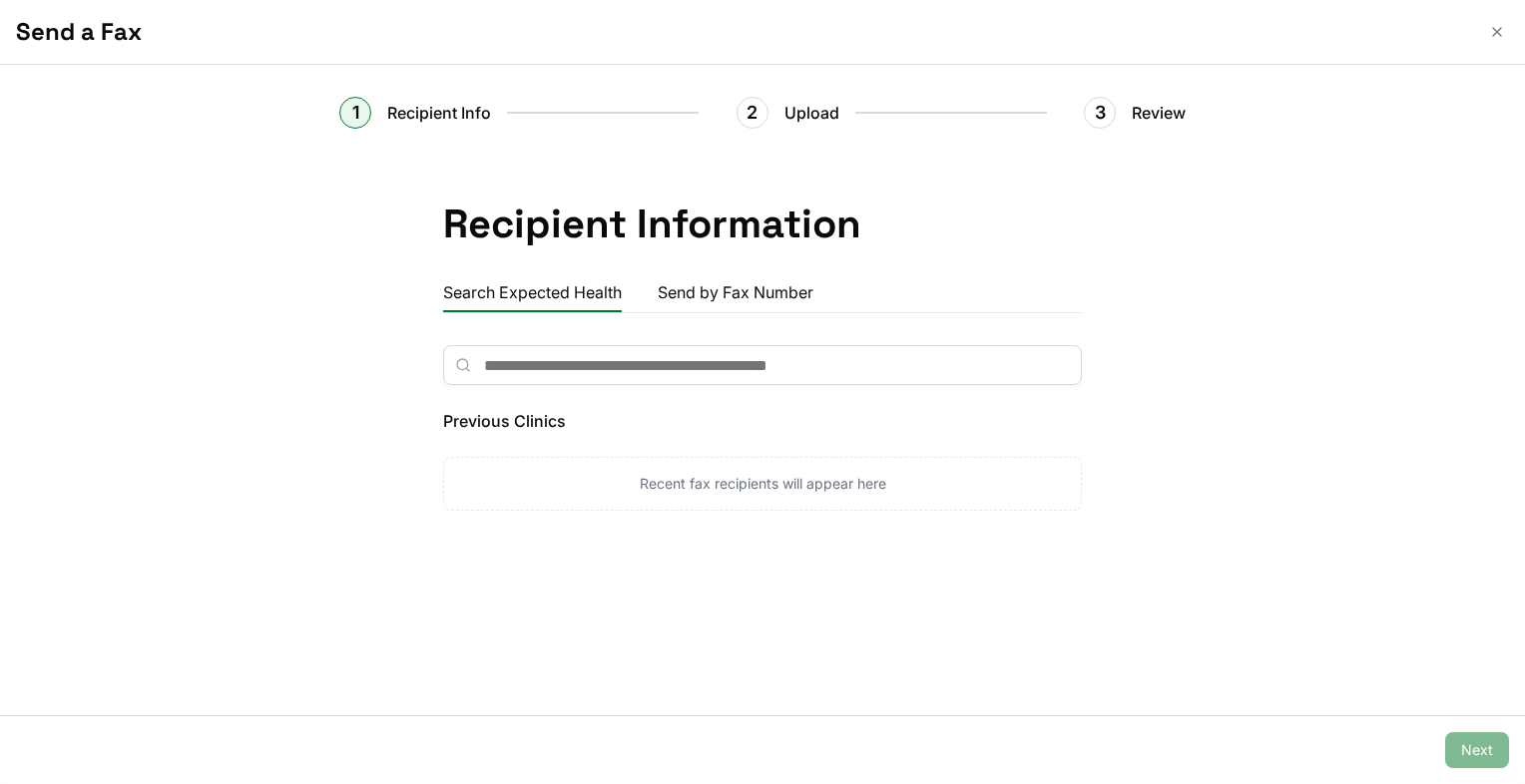 click at bounding box center [762, 365] 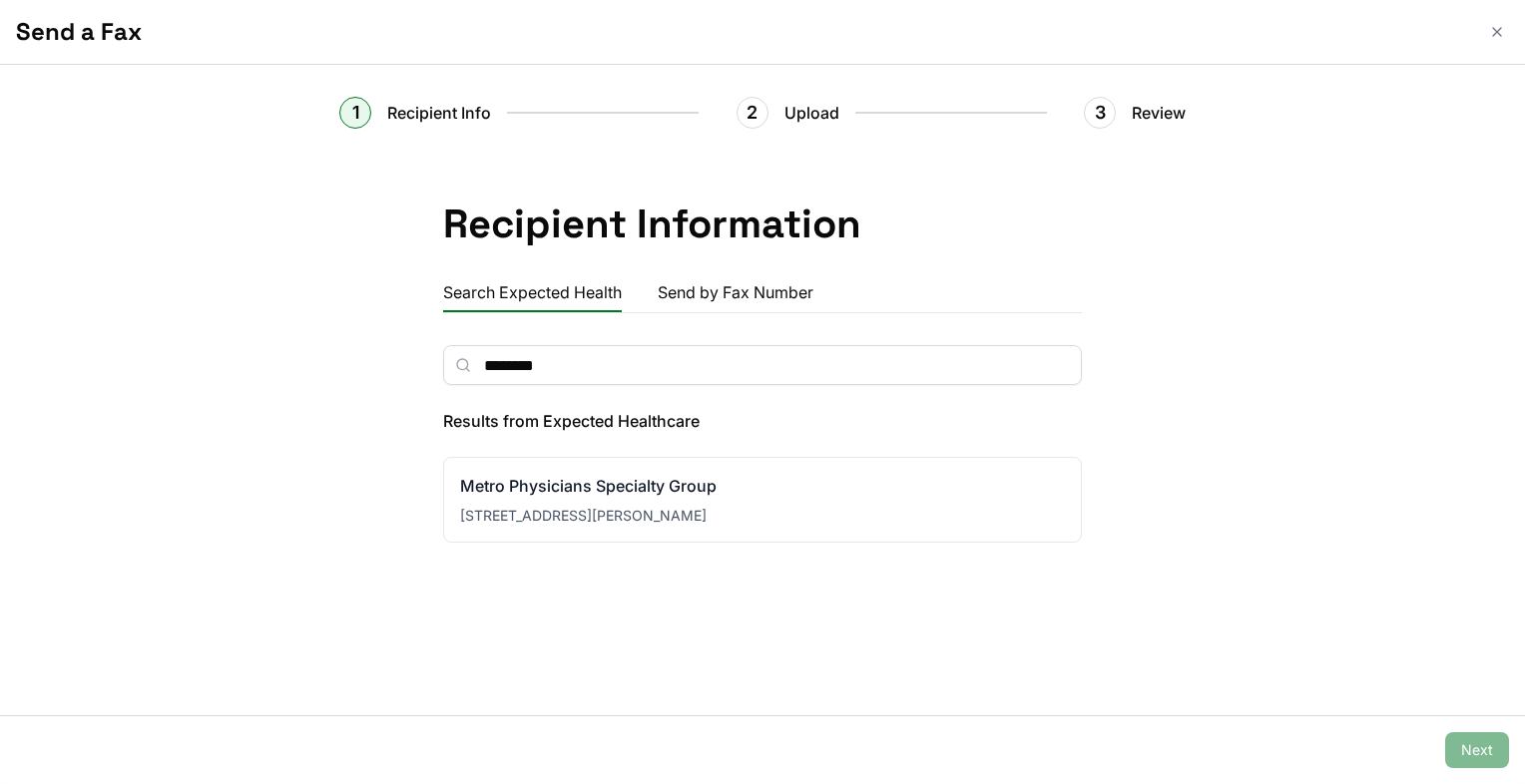 type on "********" 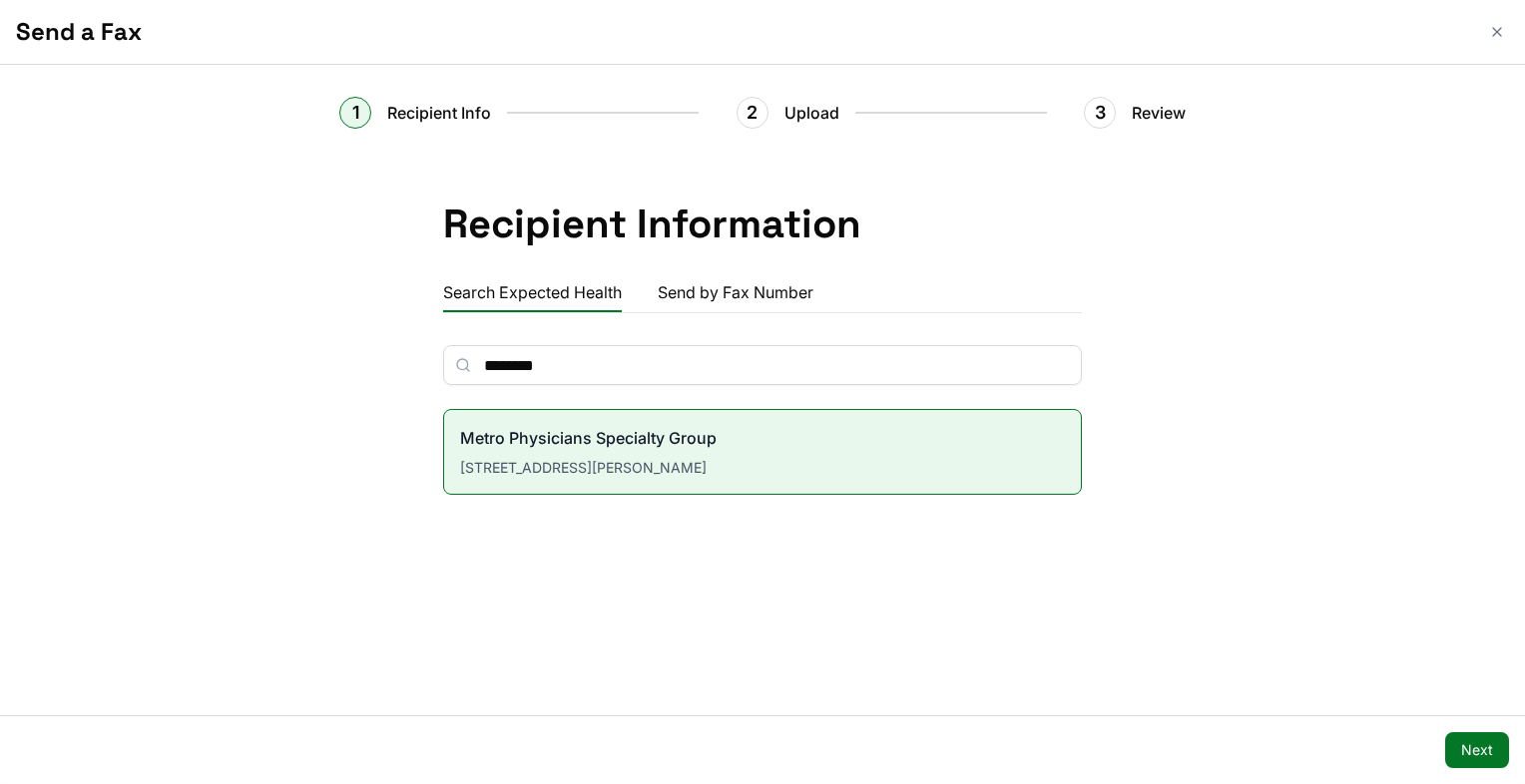 click on "Next" at bounding box center [1477, 750] 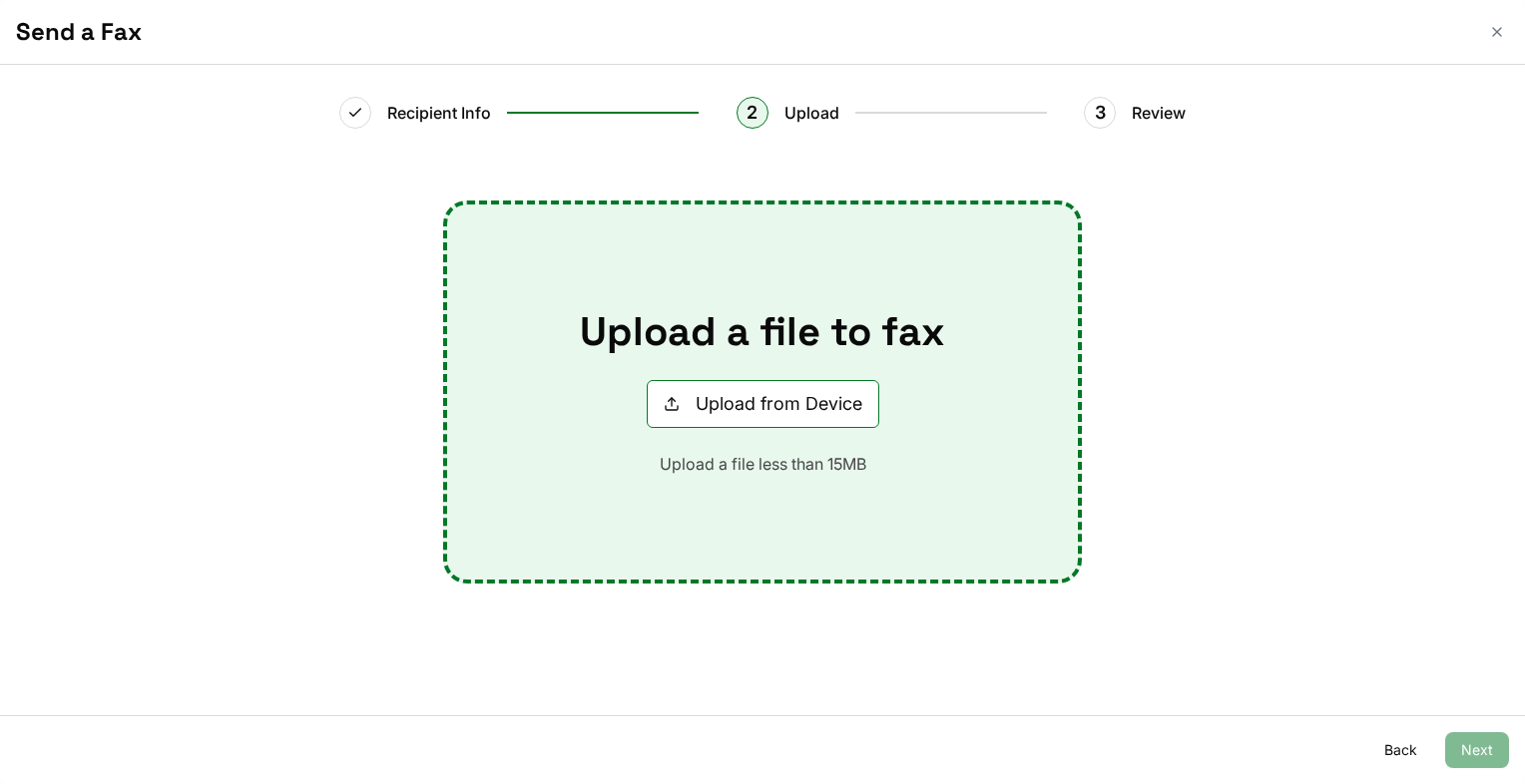 click on "Upload from Device" at bounding box center (762, 404) 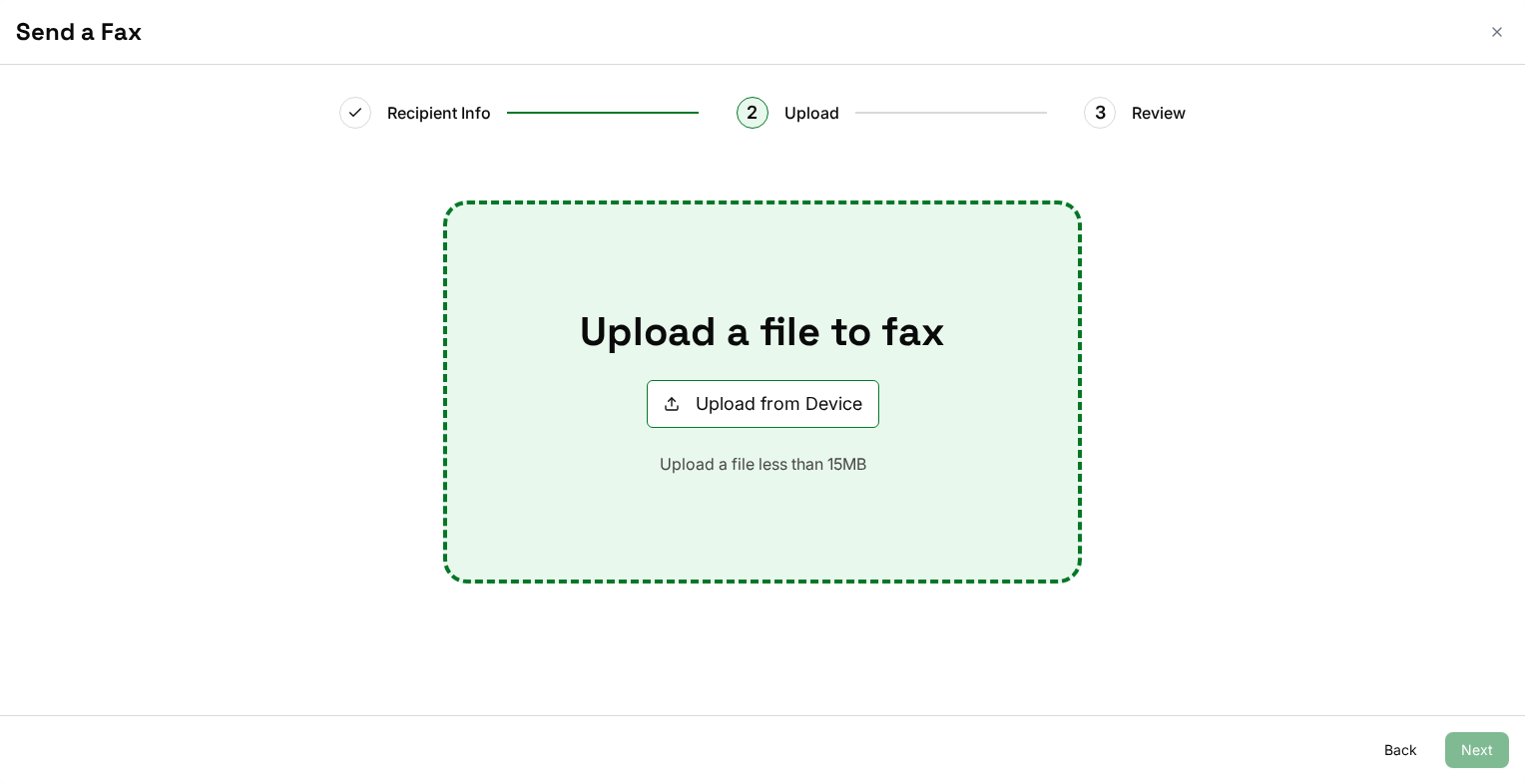 type on "**********" 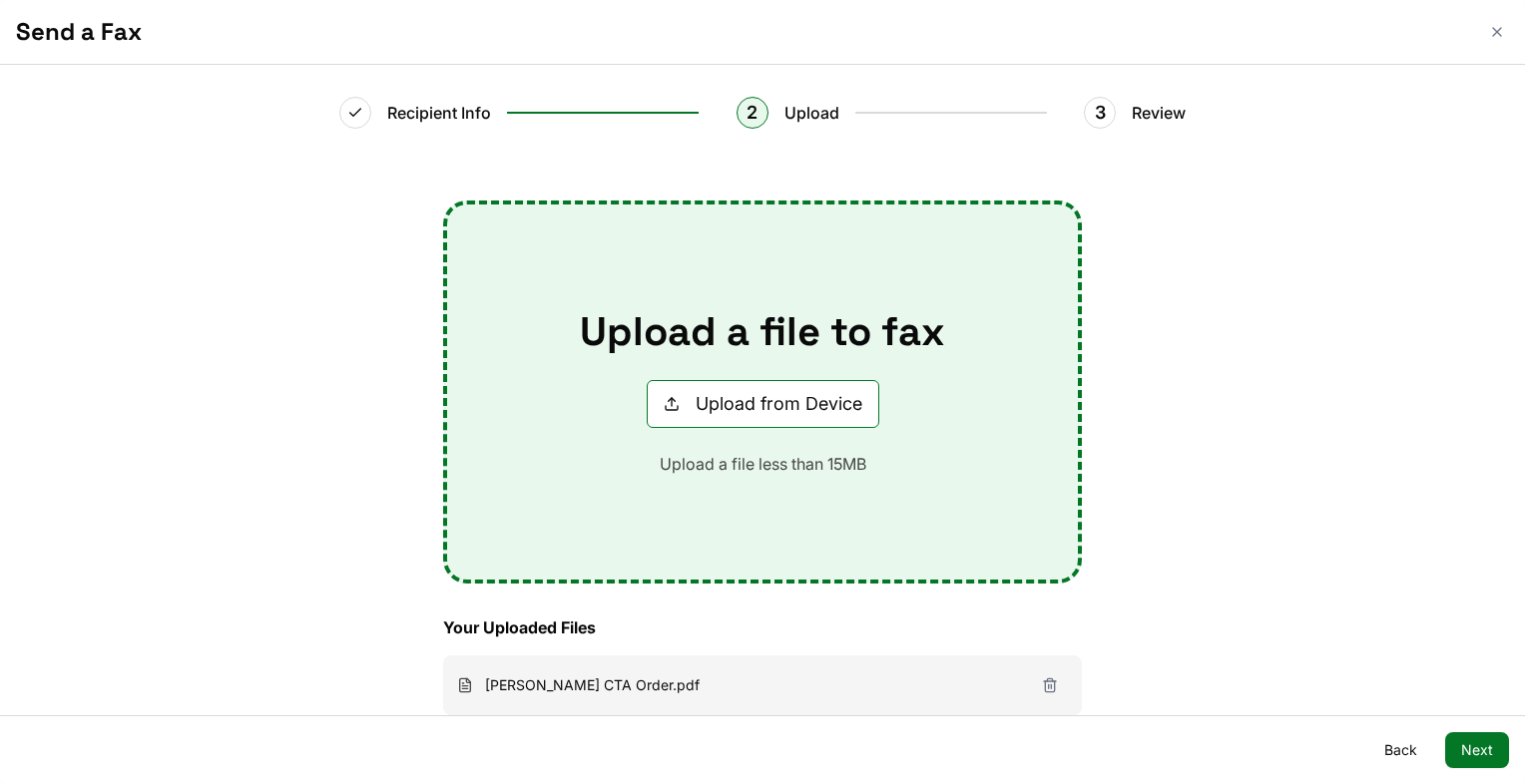 click on "Upload from Device" at bounding box center (762, 404) 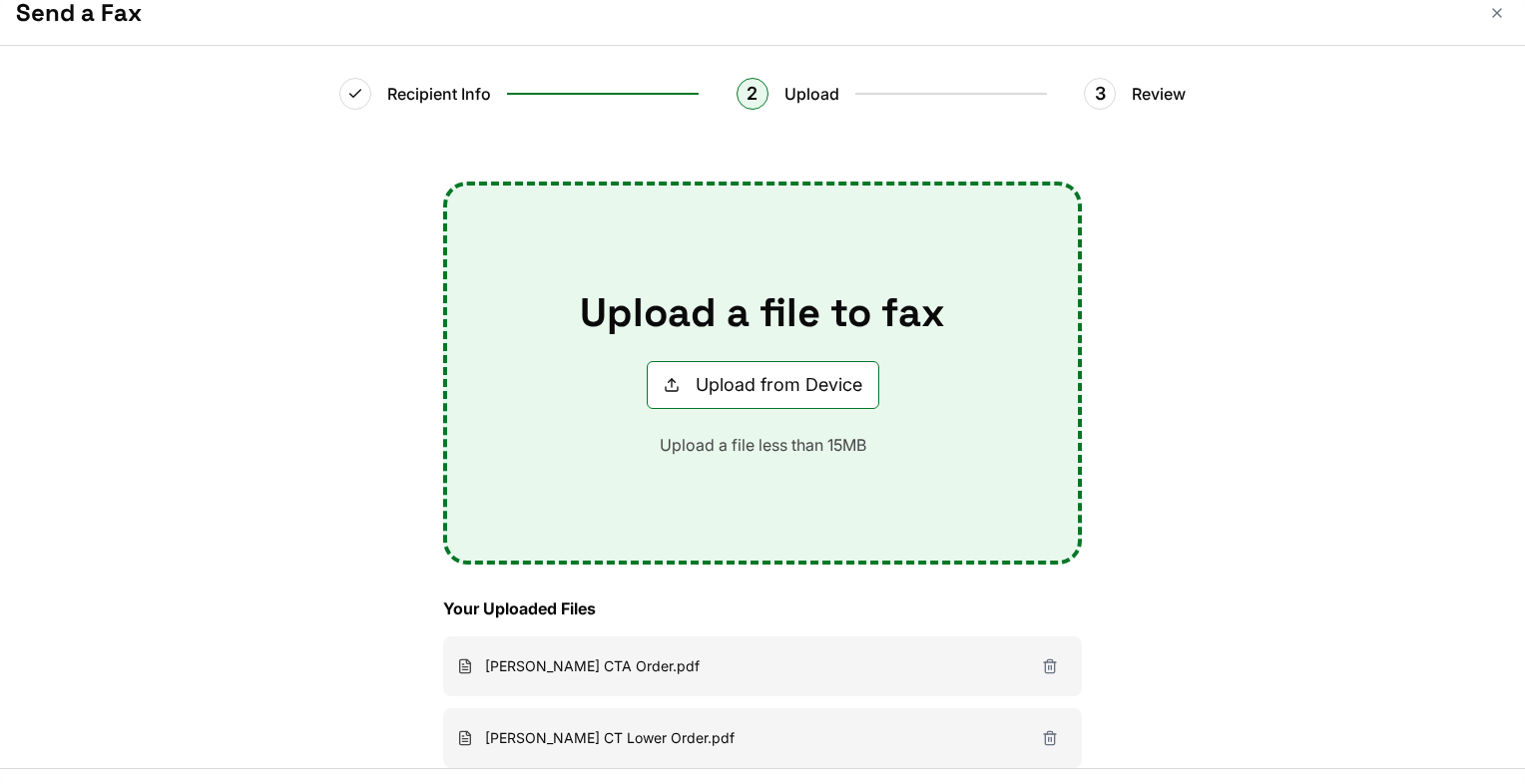 scroll, scrollTop: 72, scrollLeft: 0, axis: vertical 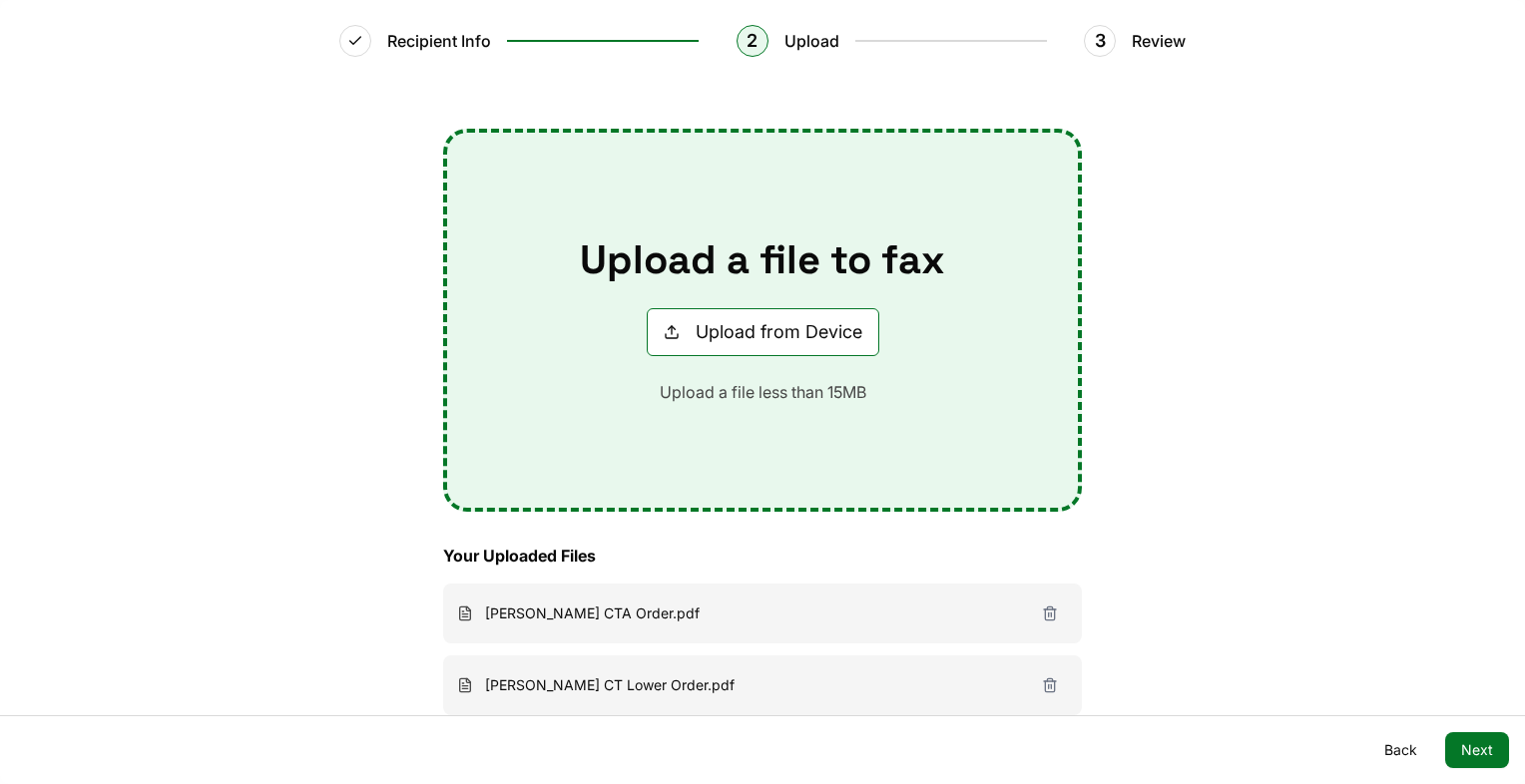 click on "Next" at bounding box center (1477, 750) 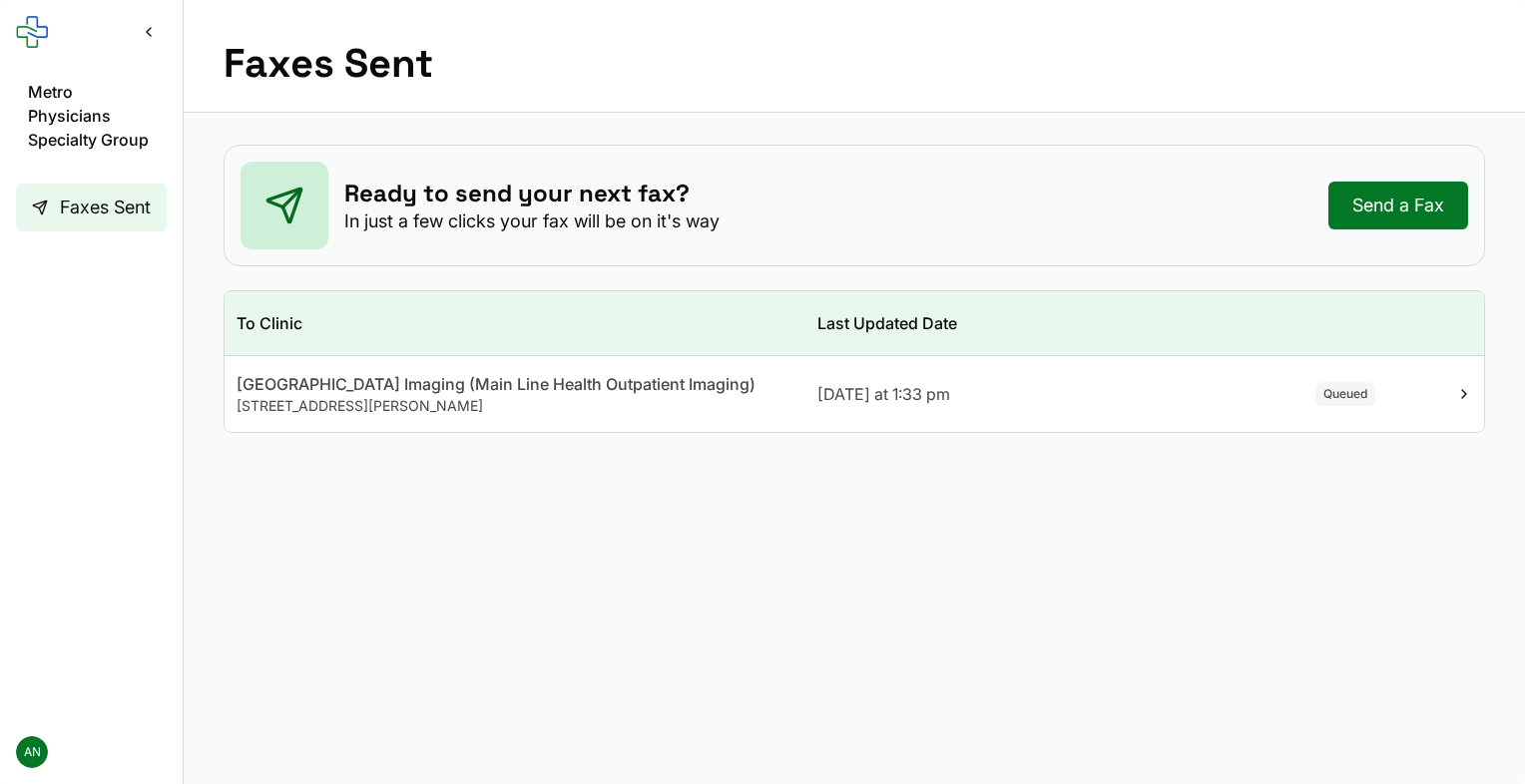 click 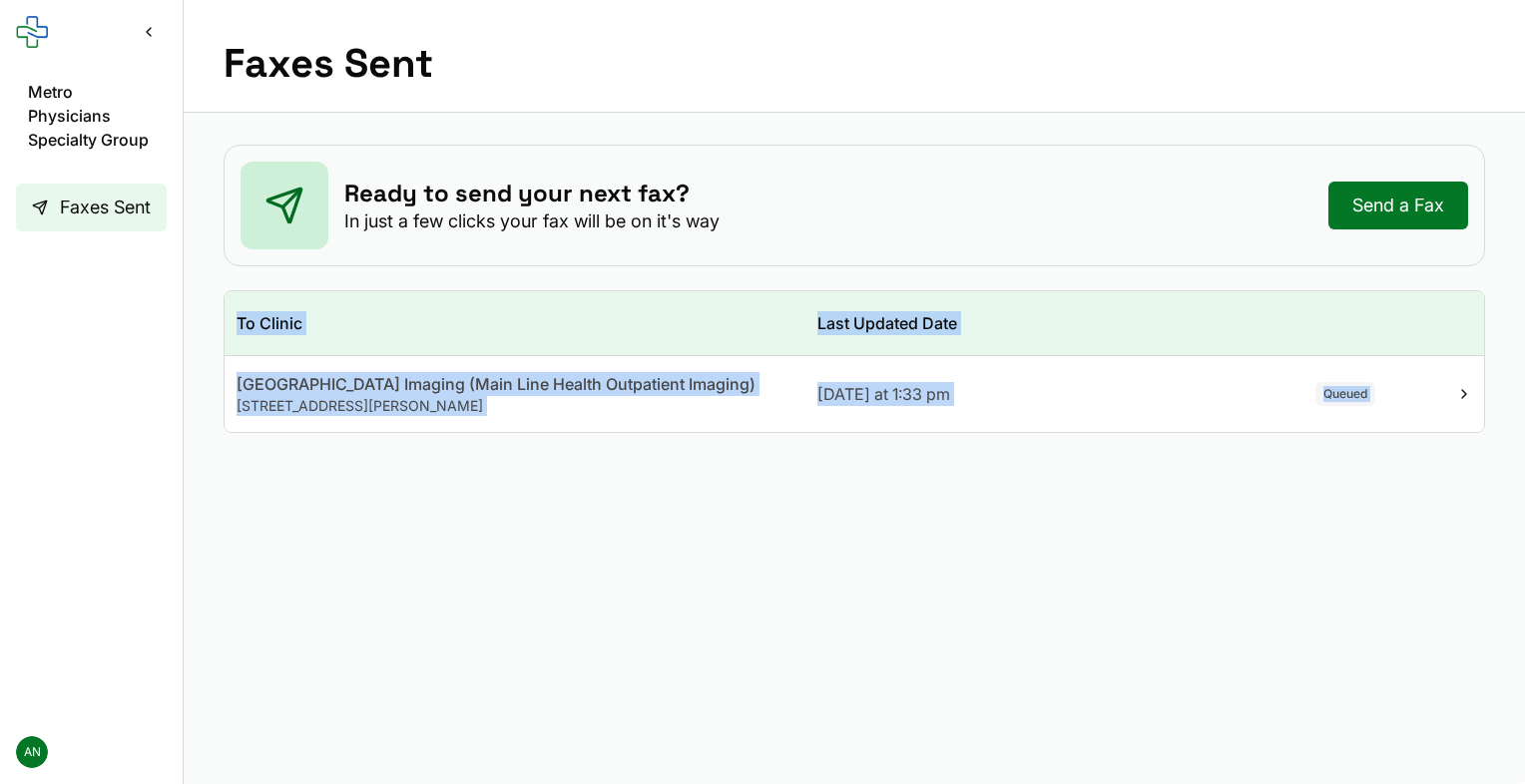 click 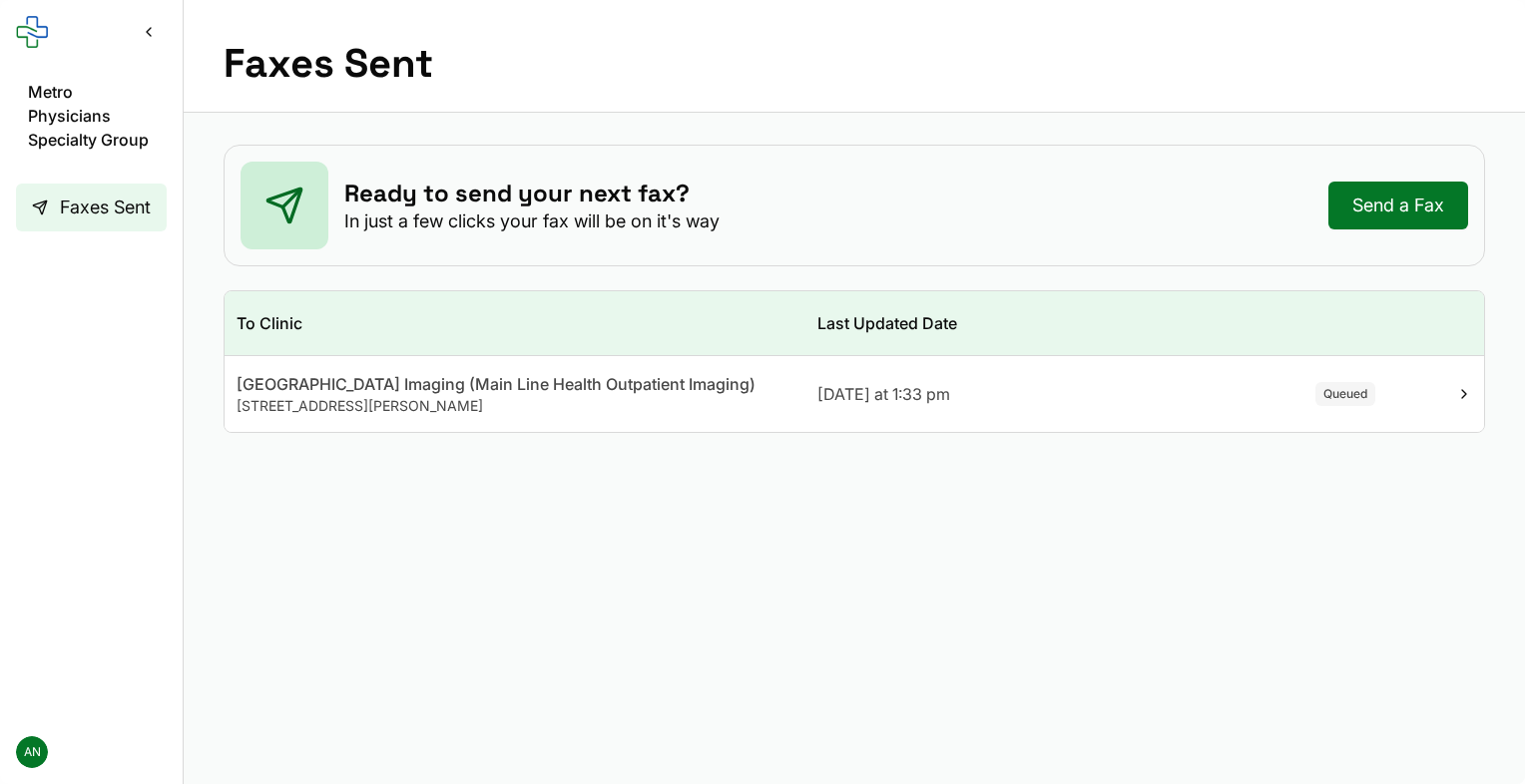 drag, startPoint x: 690, startPoint y: 441, endPoint x: 515, endPoint y: 559, distance: 211.06634 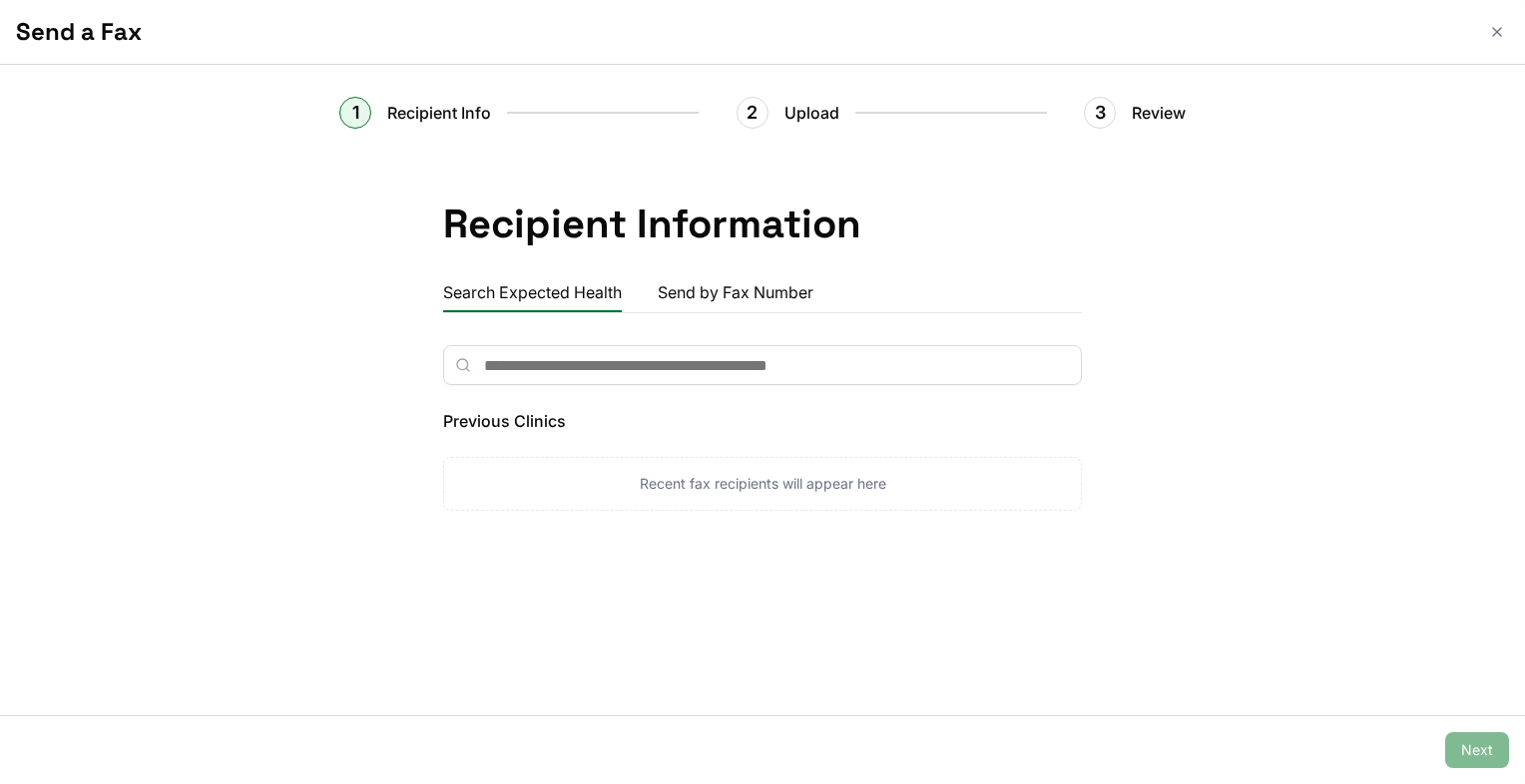paste on "**********" 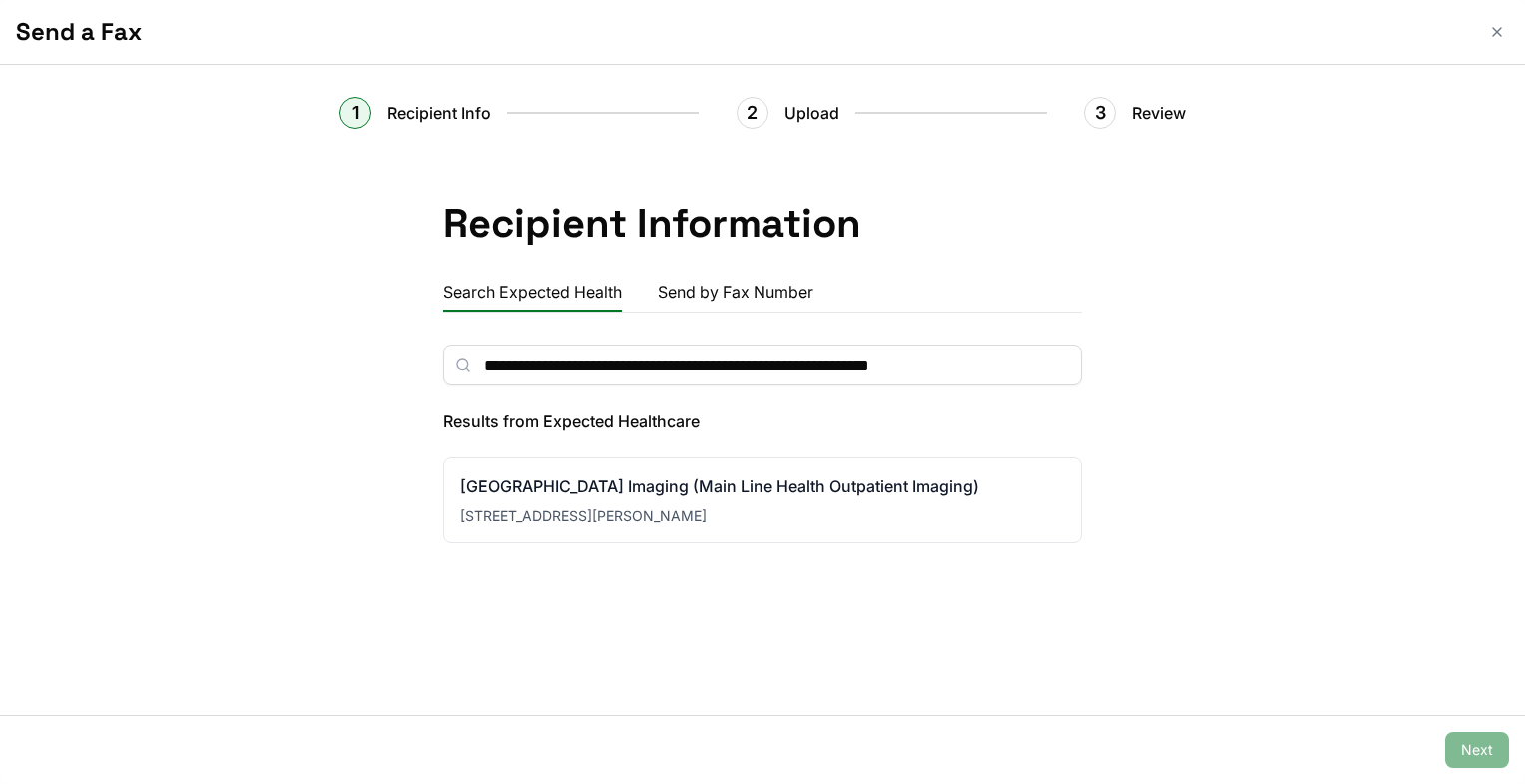 type on "**********" 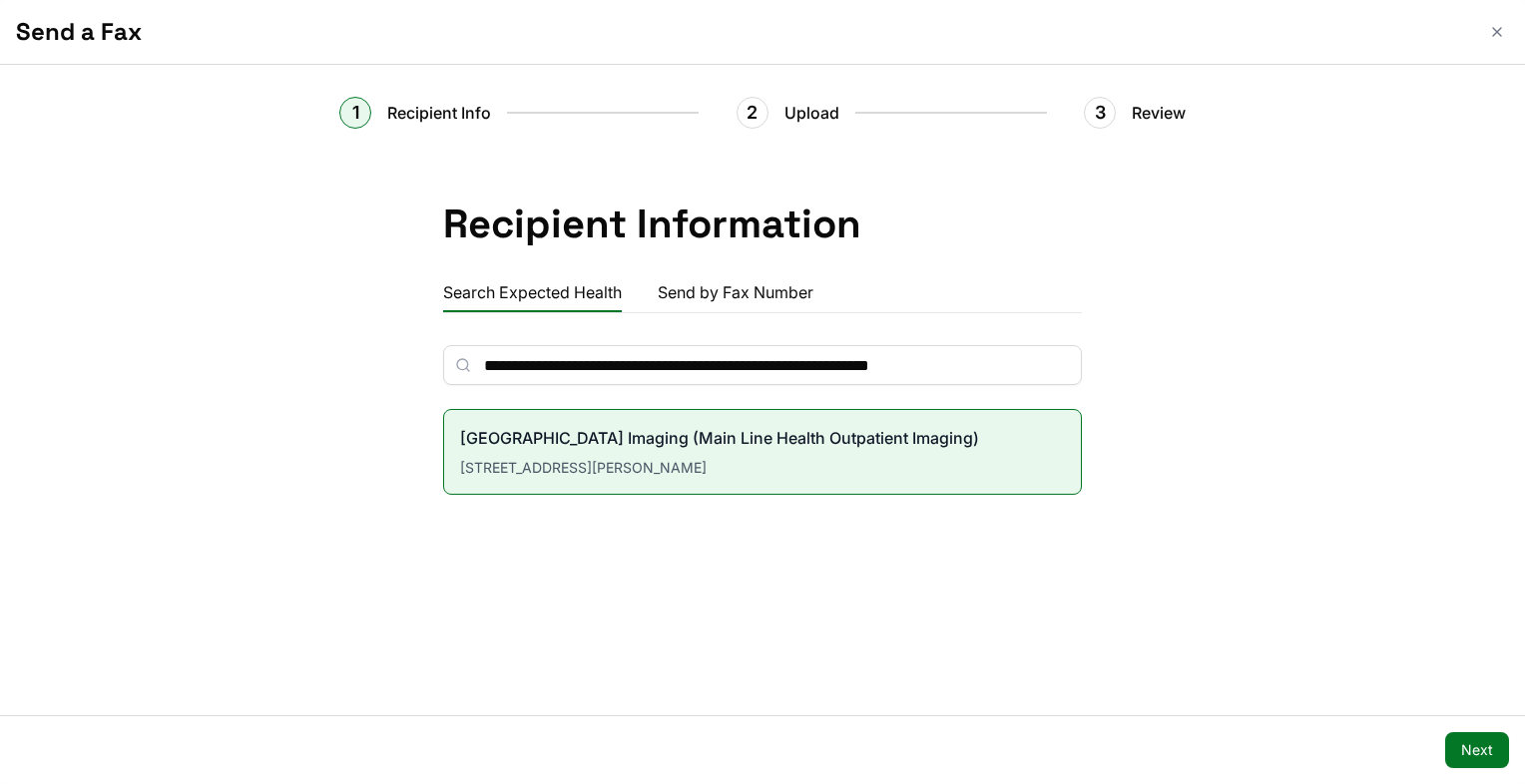 click on "Next" at bounding box center (1477, 750) 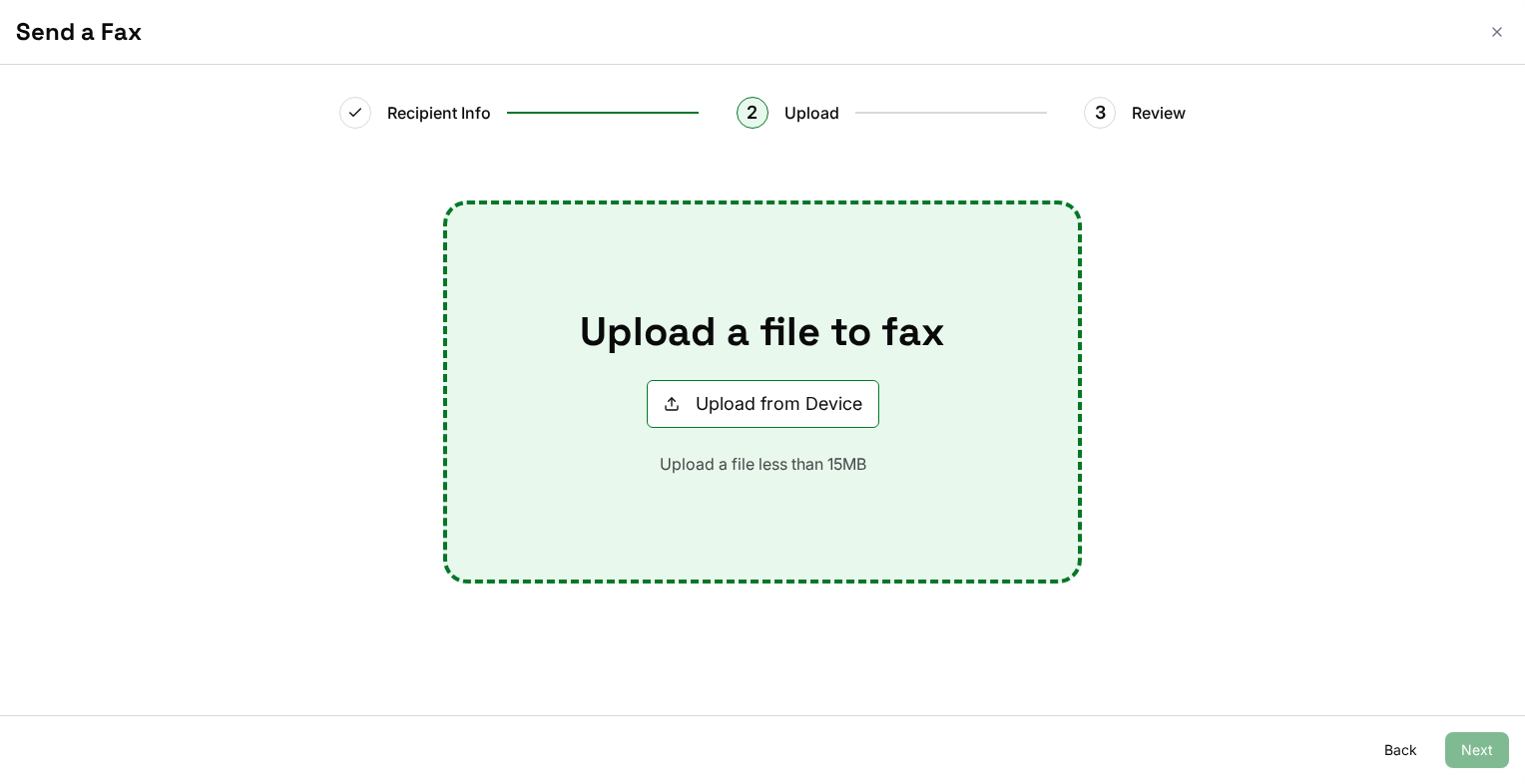 click on "Upload from Device" at bounding box center [762, 404] 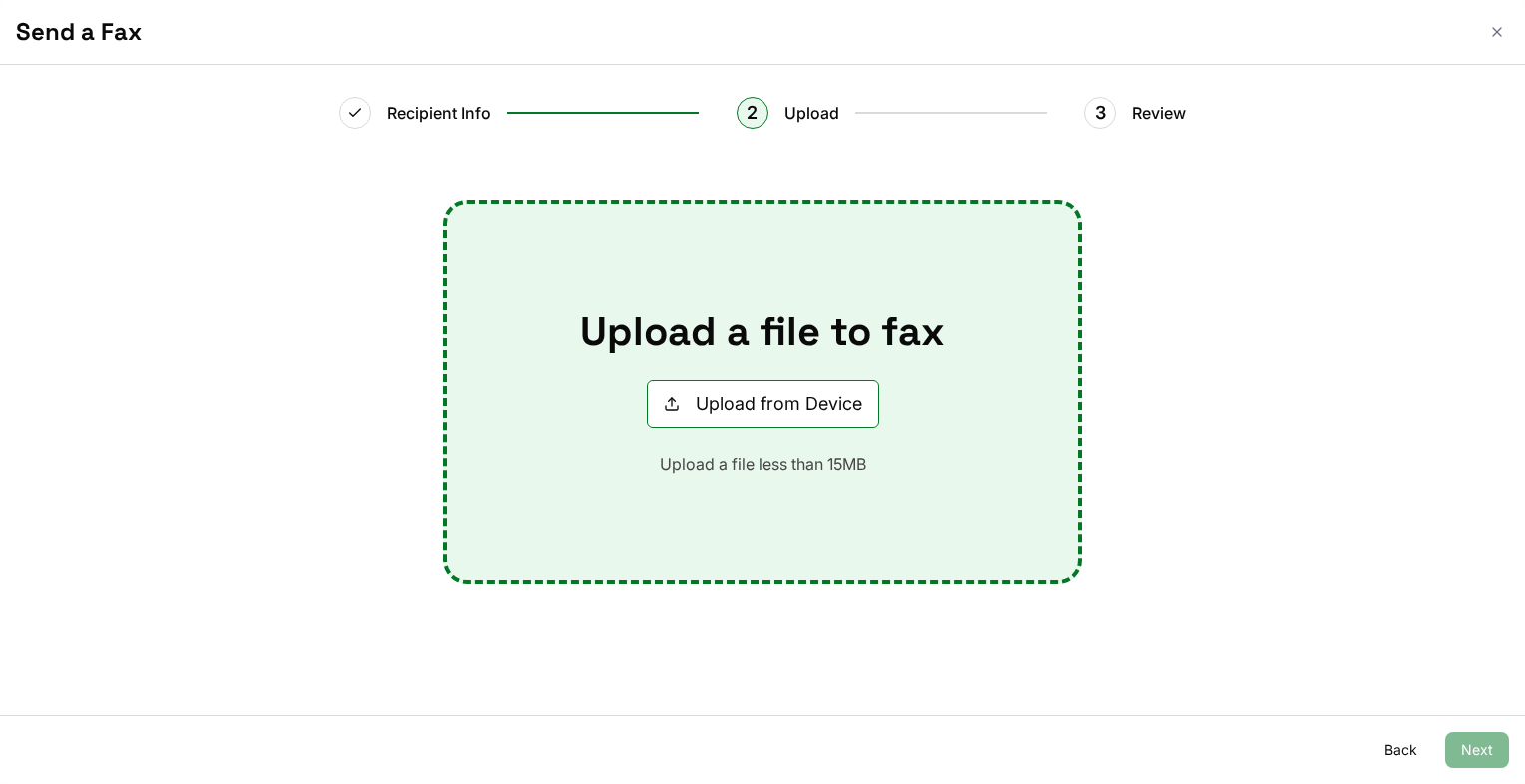 type on "**********" 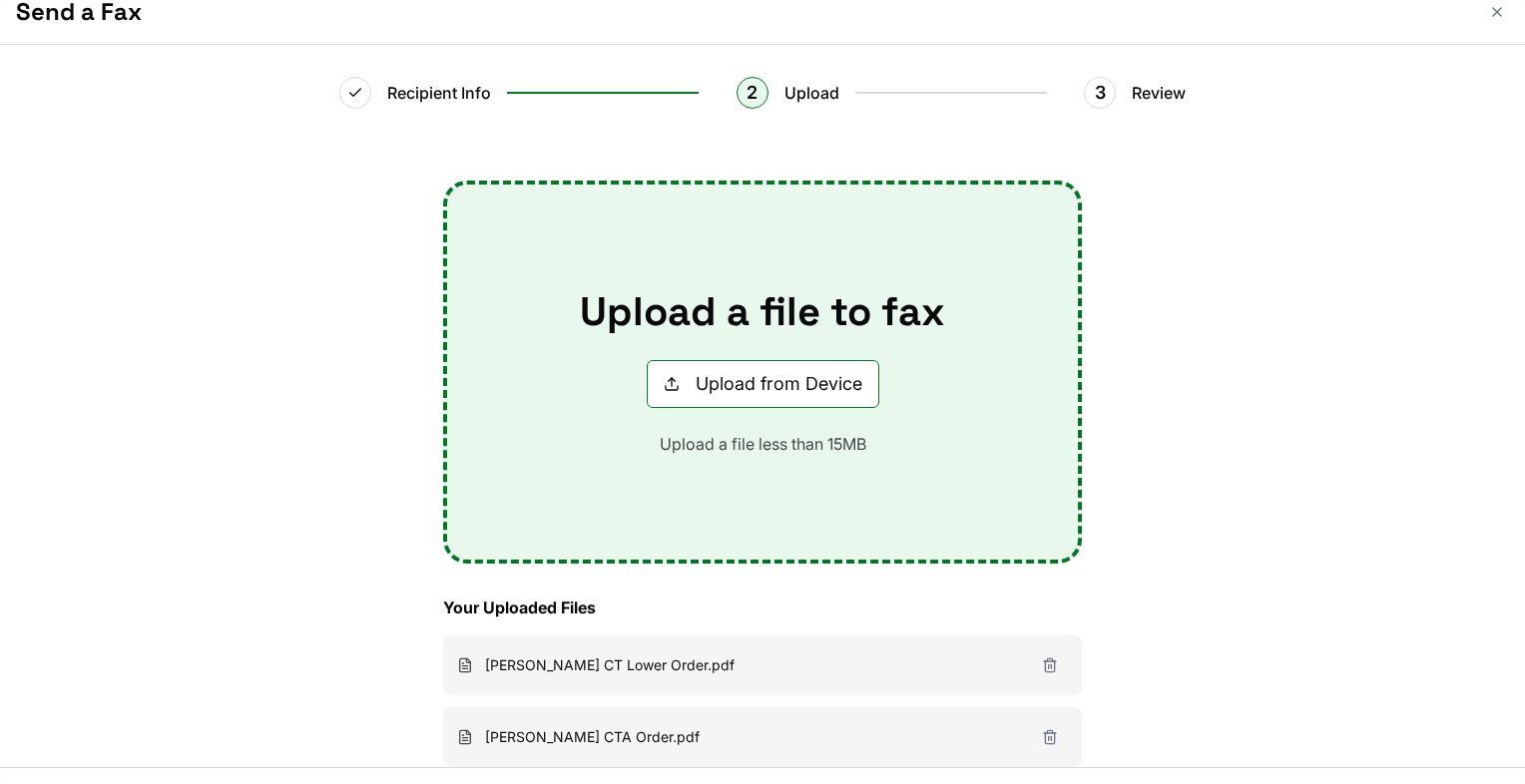 scroll, scrollTop: 72, scrollLeft: 0, axis: vertical 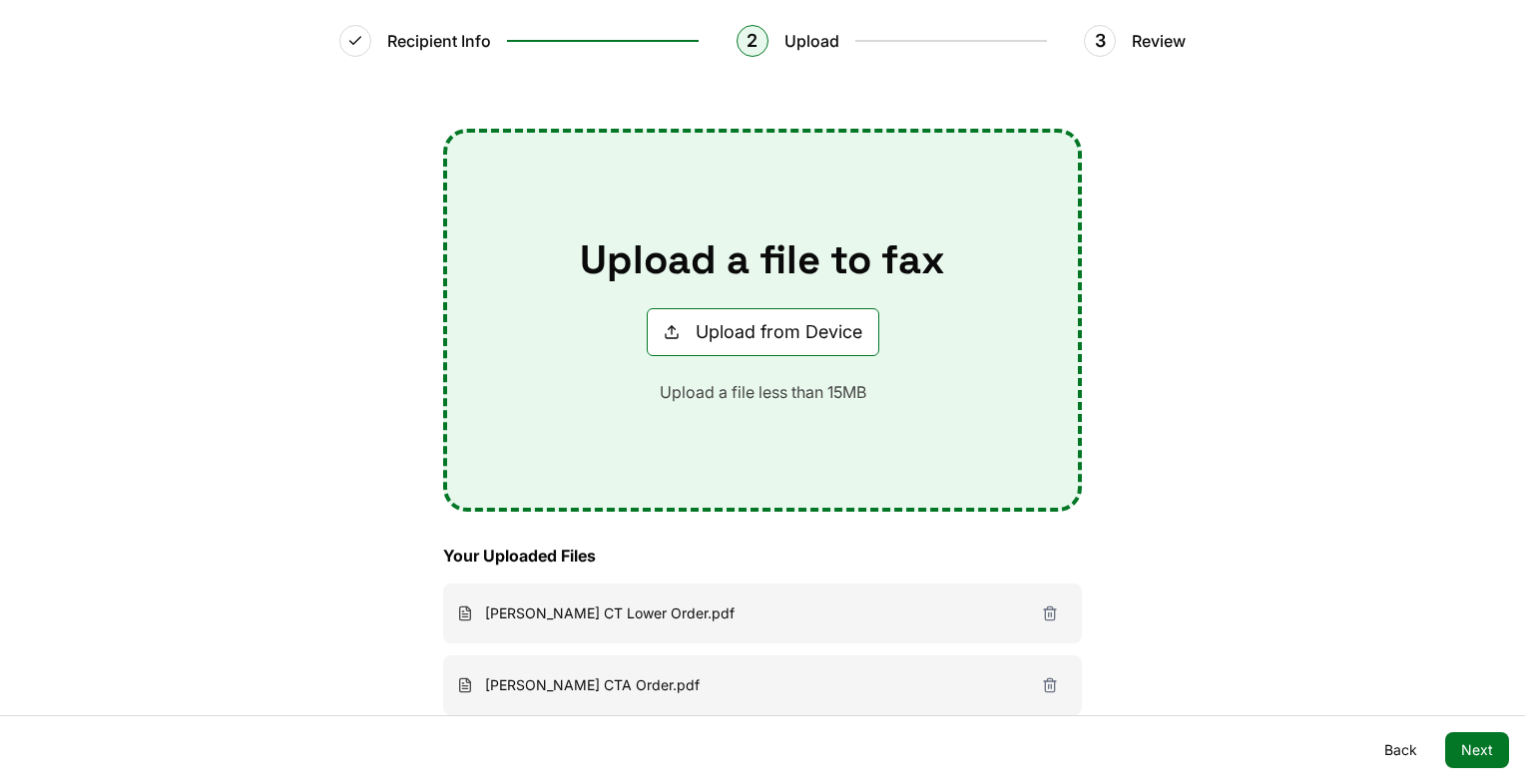 click on "Next" at bounding box center (1477, 750) 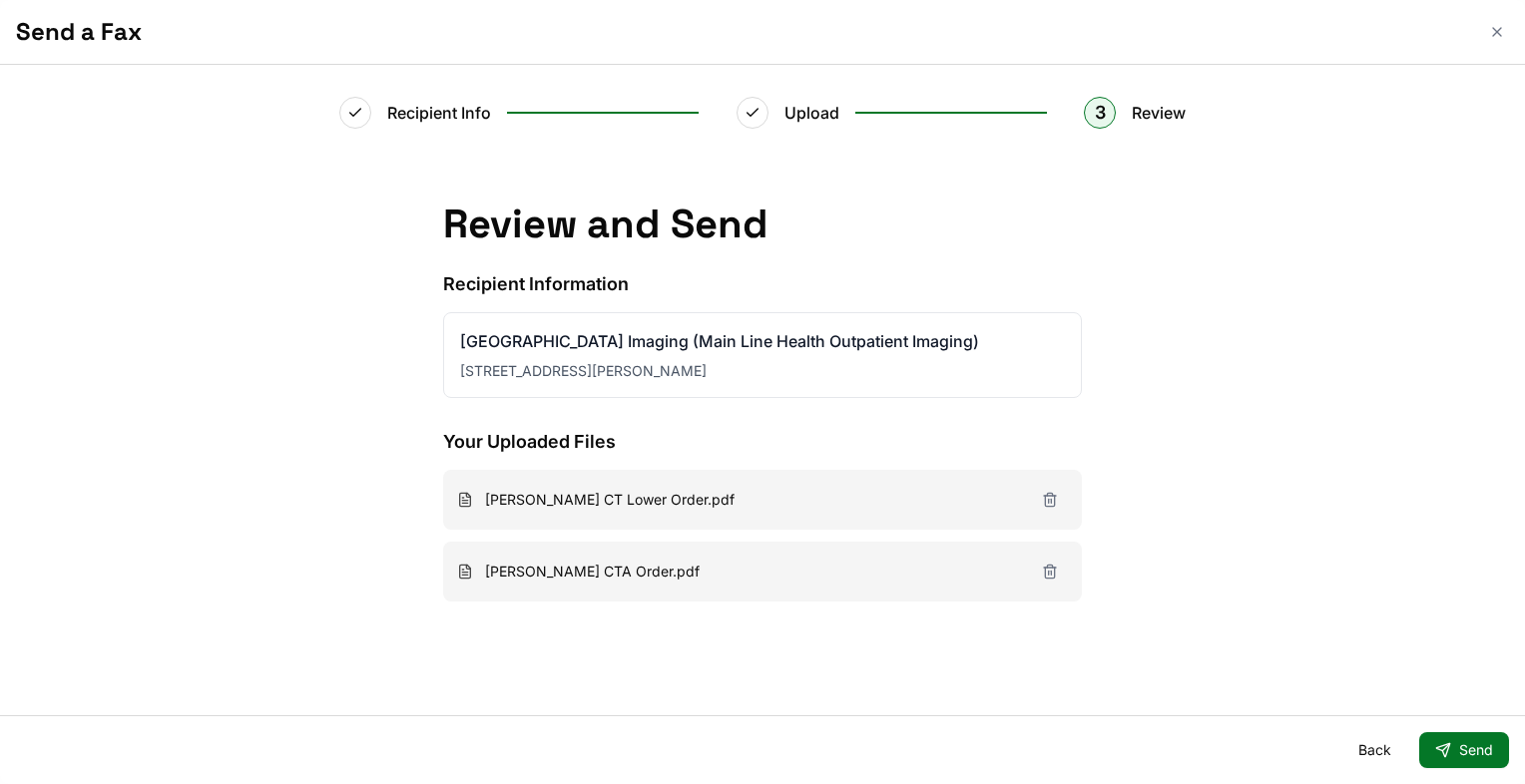 scroll, scrollTop: 0, scrollLeft: 0, axis: both 